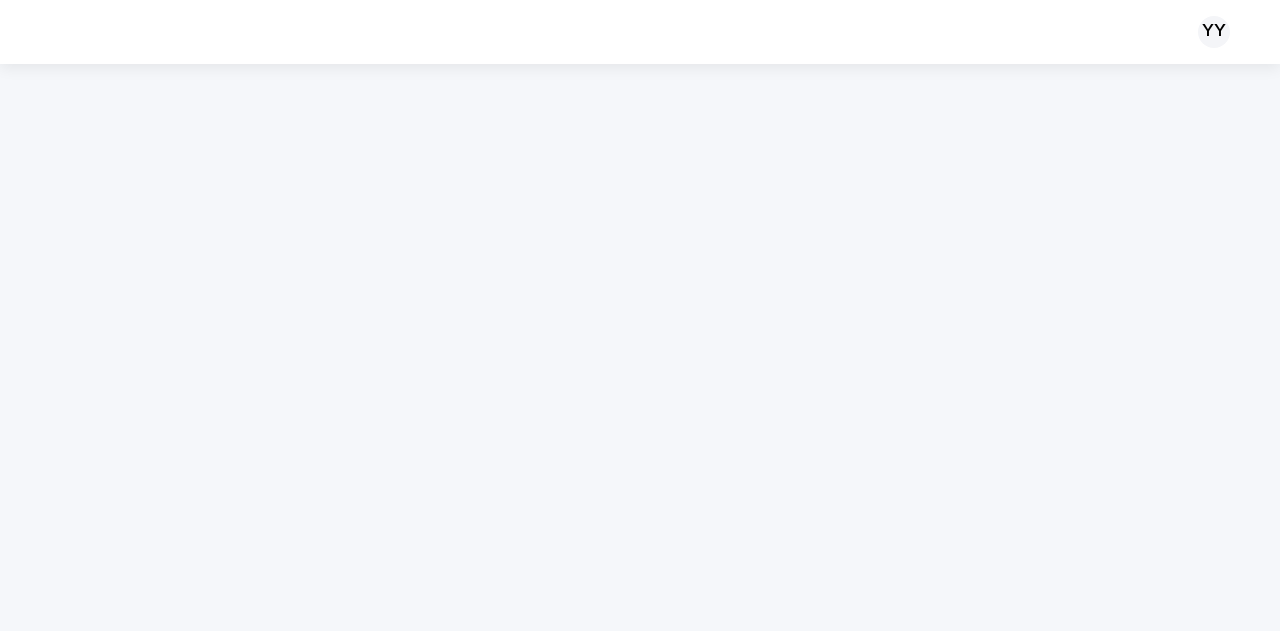 scroll, scrollTop: 0, scrollLeft: 0, axis: both 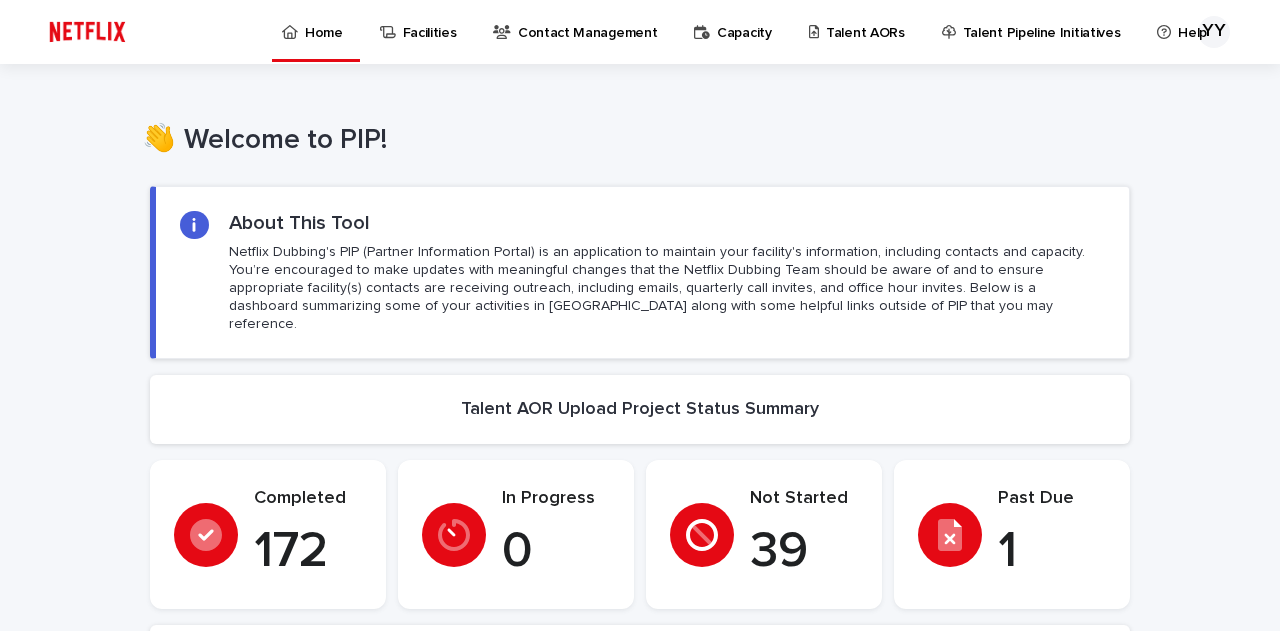 click on "Talent AORs" at bounding box center (865, 21) 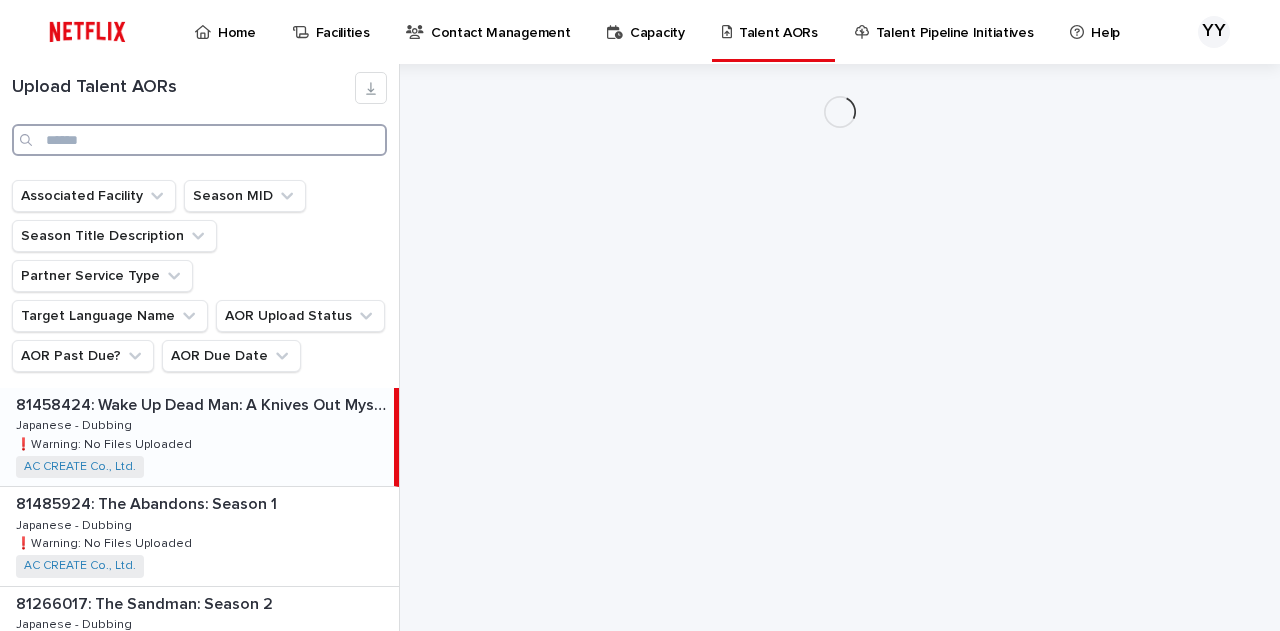 click at bounding box center [199, 140] 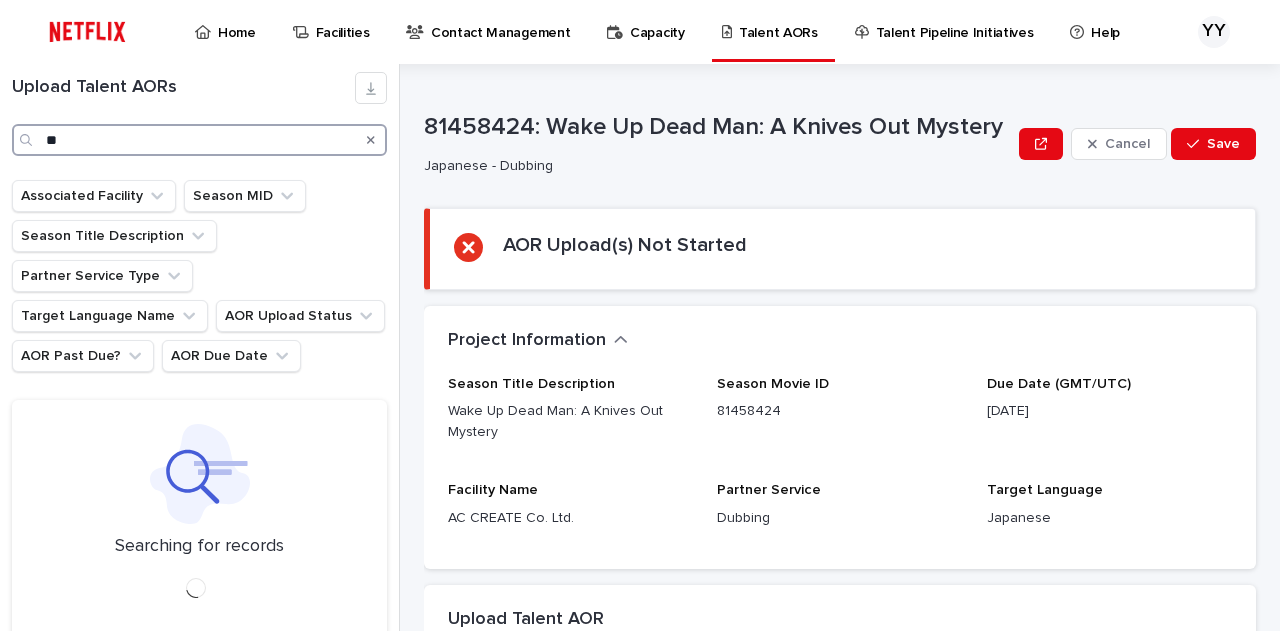 type on "*" 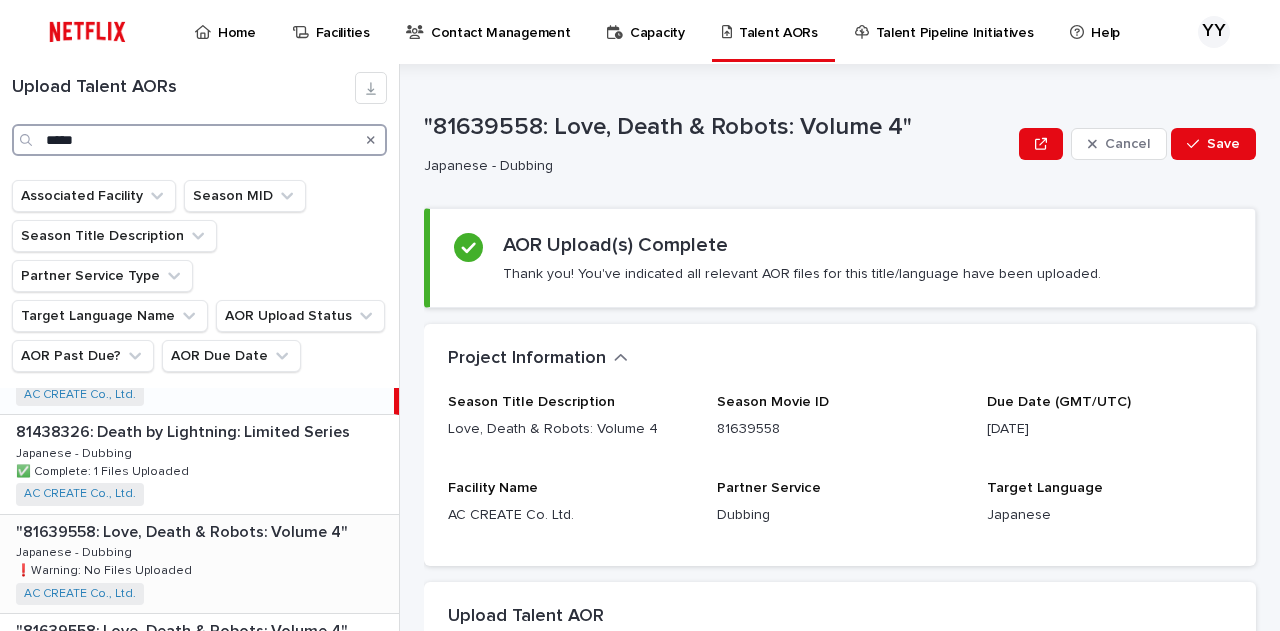 scroll, scrollTop: 100, scrollLeft: 0, axis: vertical 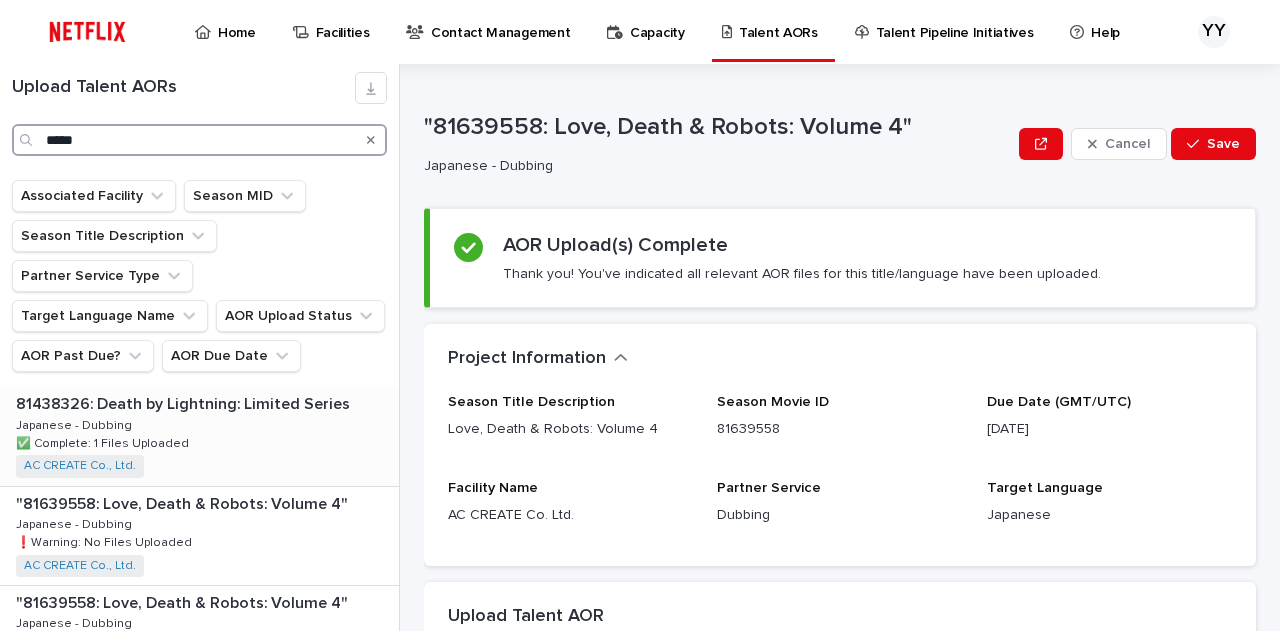 type on "*****" 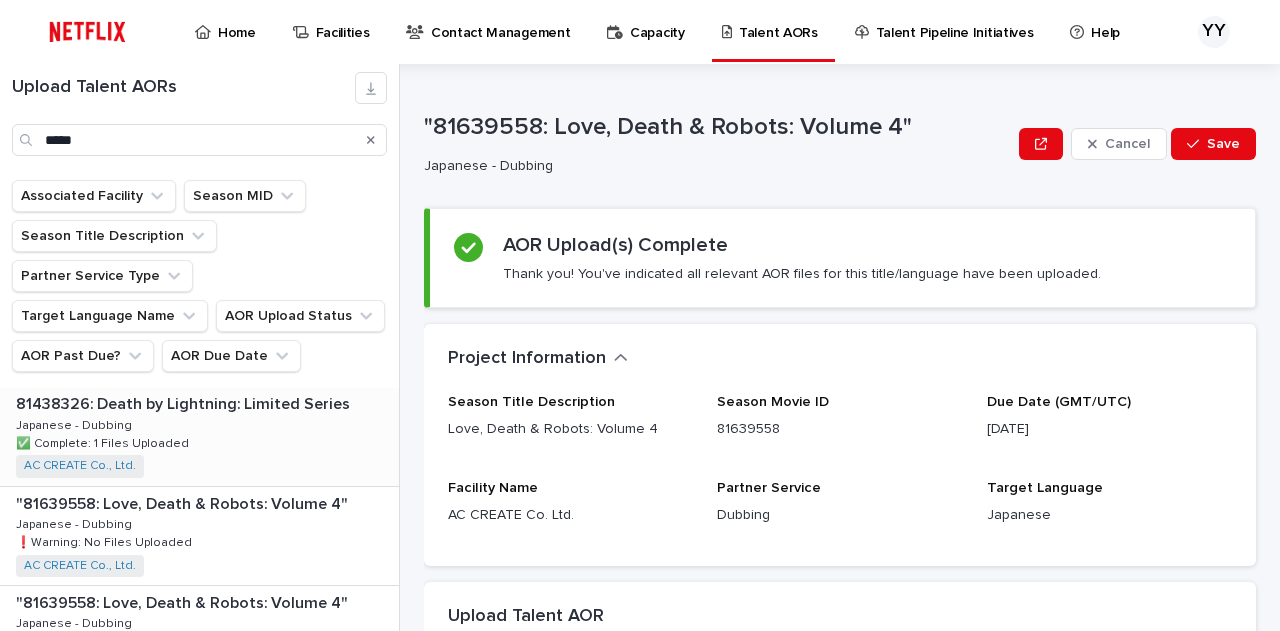 click on "81438326: Death by Lightning: Limited Series 81438326: Death by Lightning: Limited Series   Japanese - Dubbing Japanese - Dubbing   ✅ Complete: 1 Files Uploaded ✅ Complete: 1 Files Uploaded   AC CREATE Co., Ltd.   + 0" at bounding box center [199, 436] 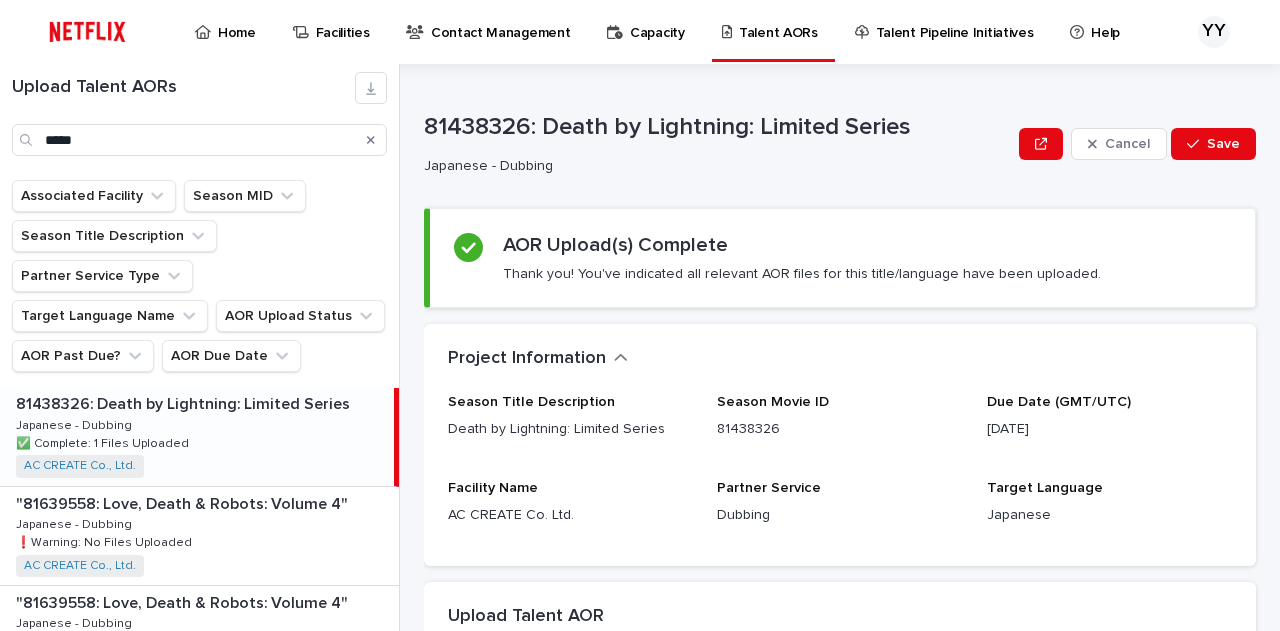 click on "81438326: Death by Lightning: Limited Series" at bounding box center (185, 402) 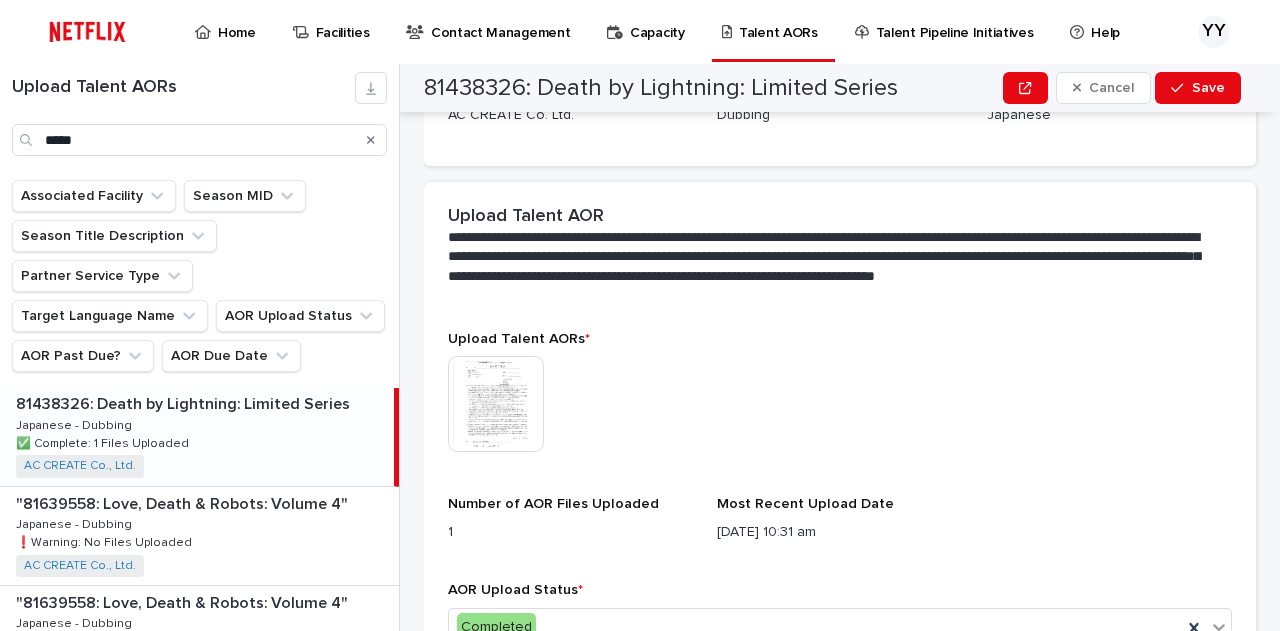 click at bounding box center [496, 404] 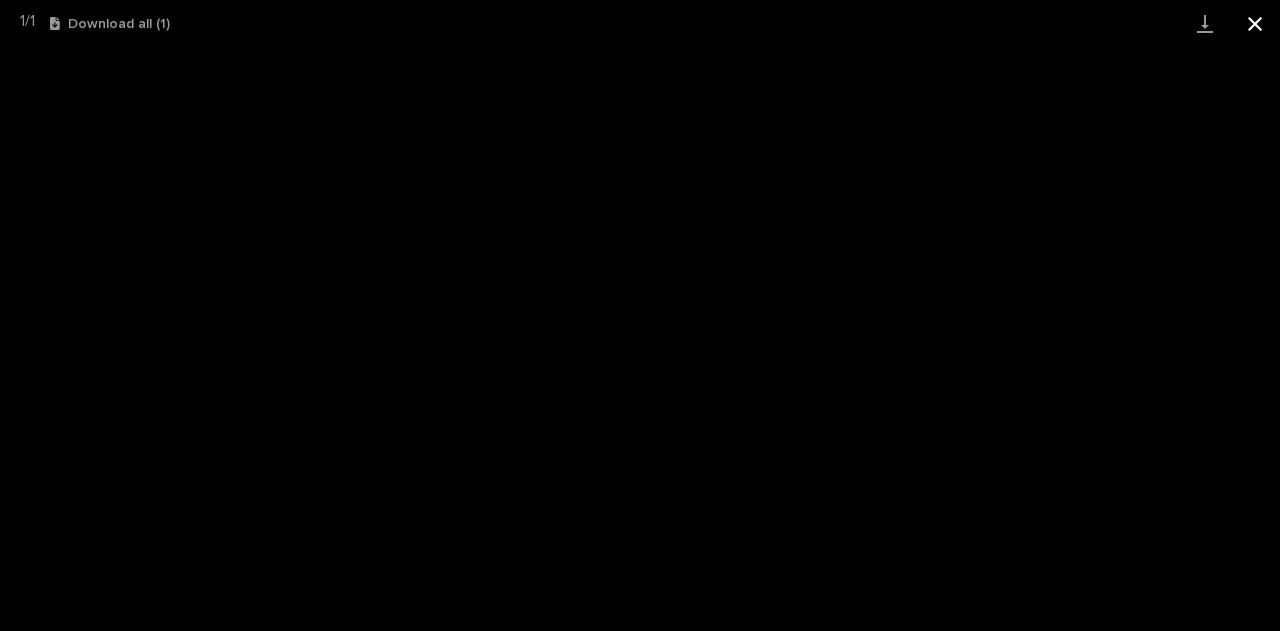 click at bounding box center (1255, 23) 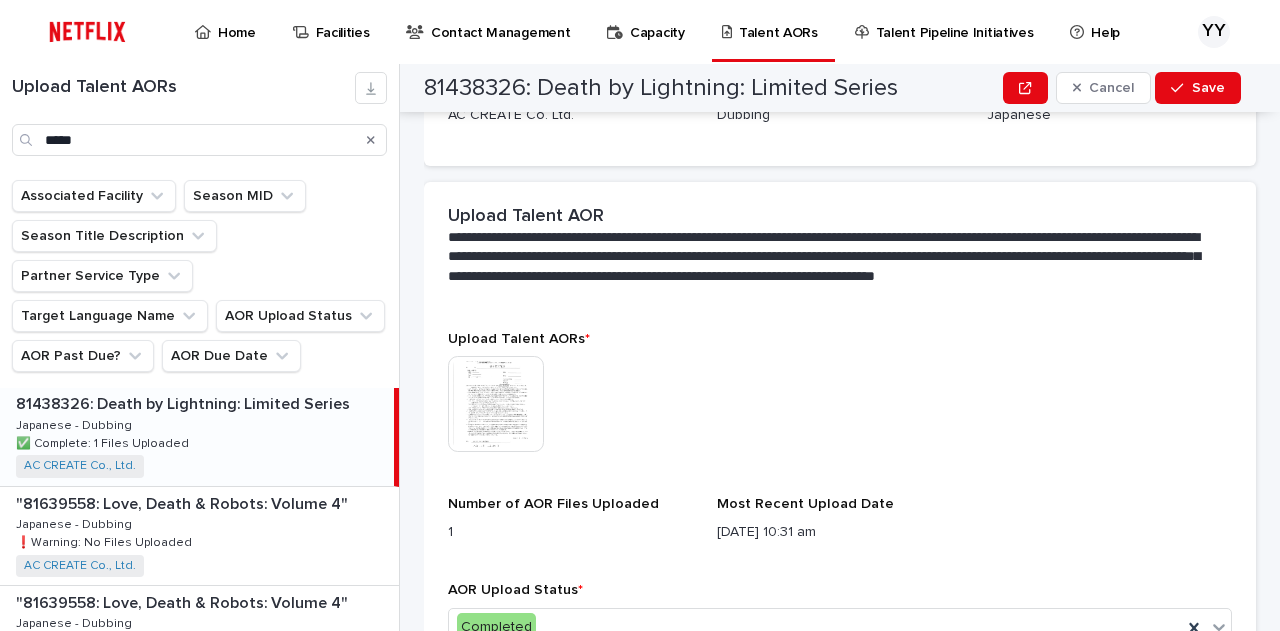 click on "This file cannot be opened Download File" at bounding box center (840, 406) 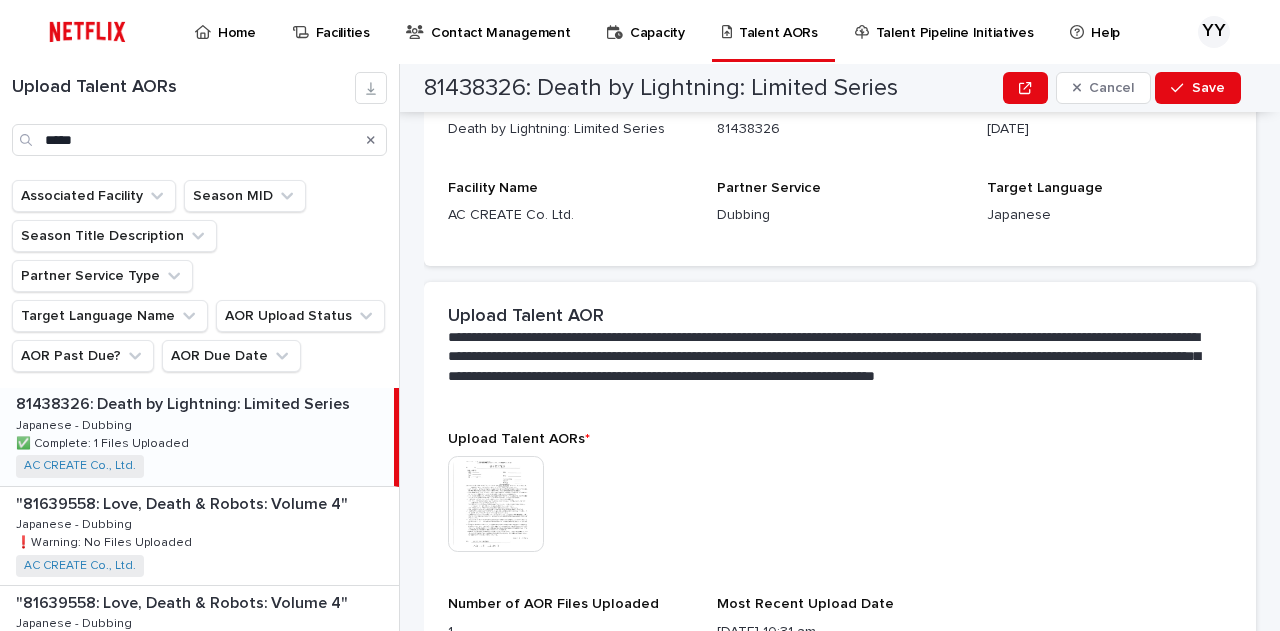 scroll, scrollTop: 127, scrollLeft: 0, axis: vertical 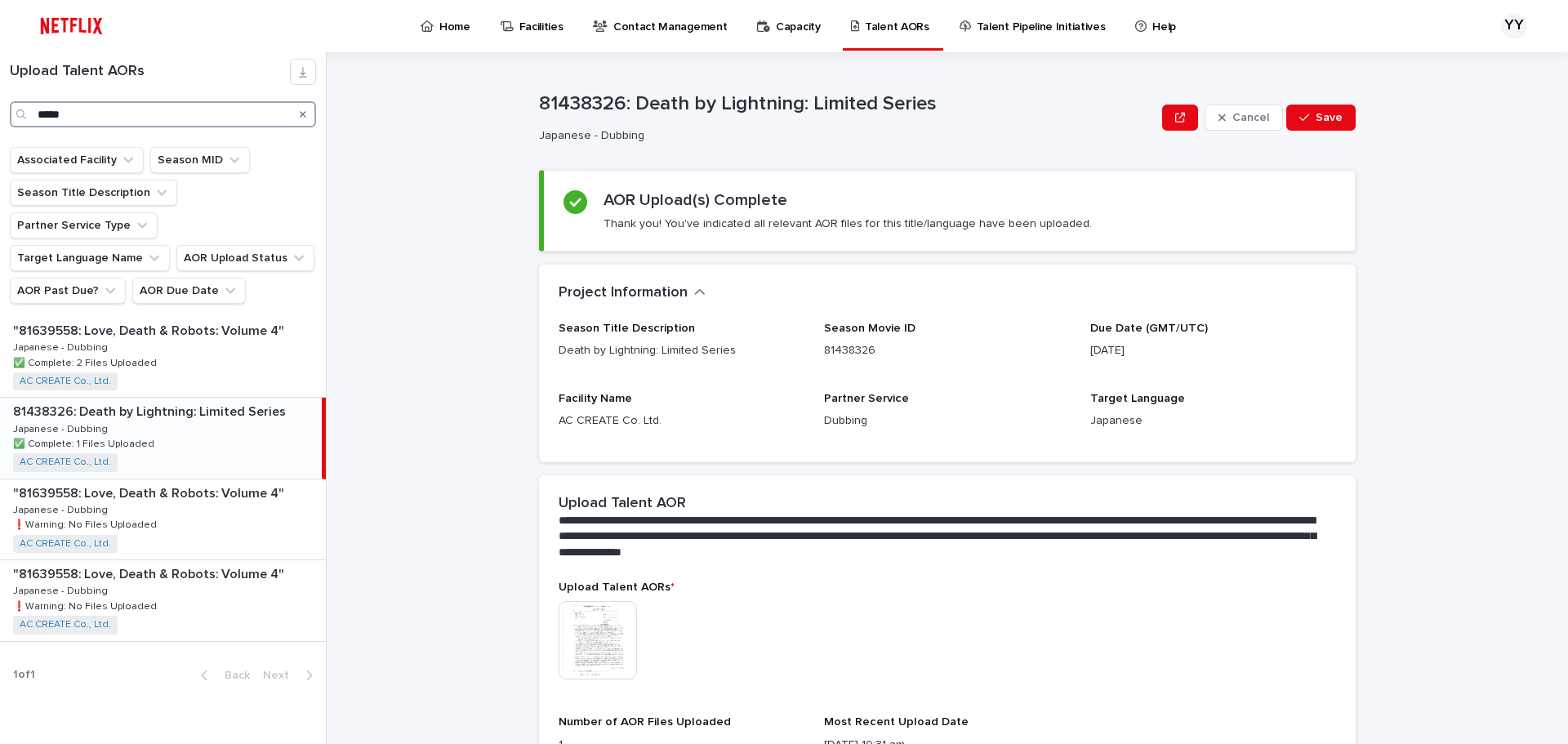 drag, startPoint x: 74, startPoint y: 118, endPoint x: -12, endPoint y: 118, distance: 86 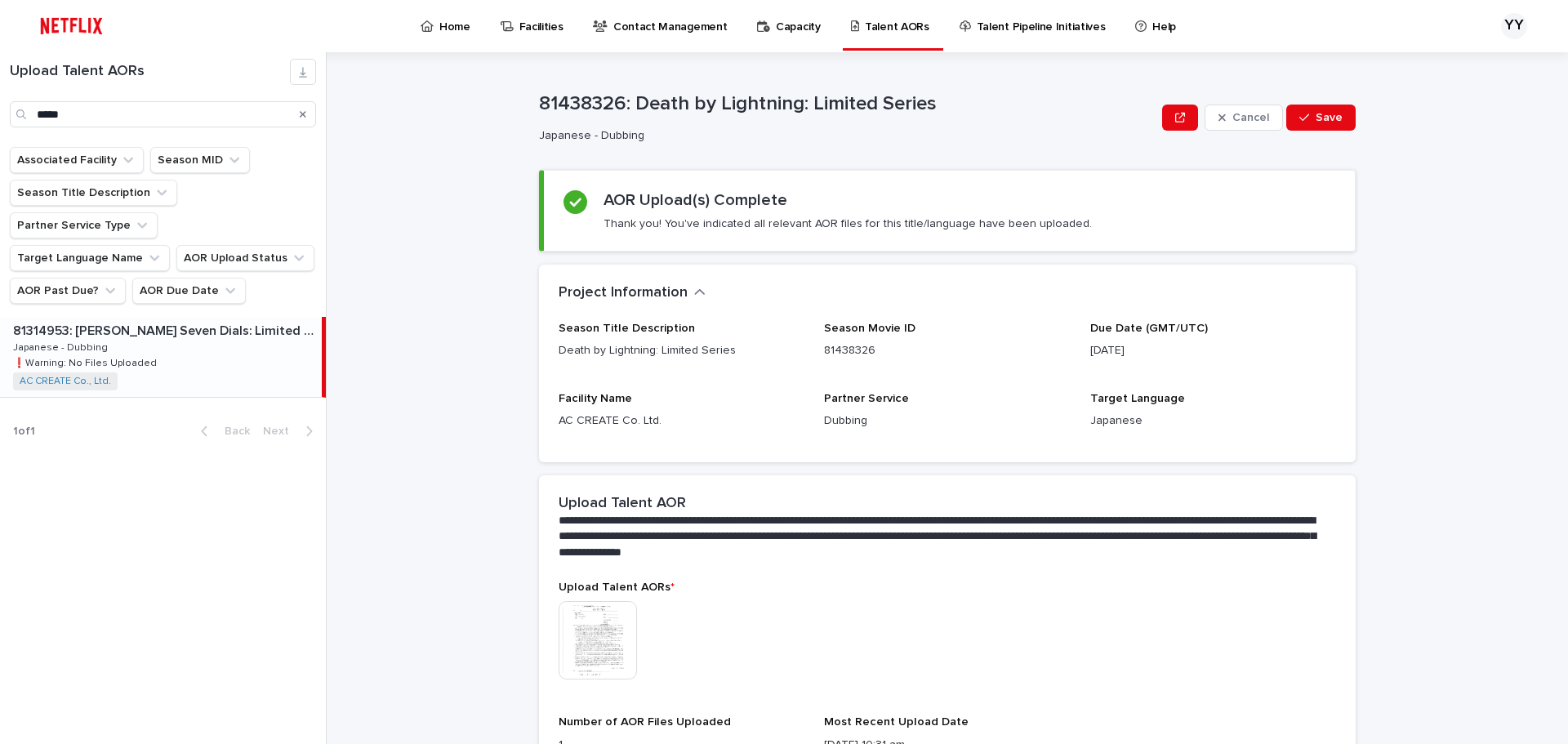 click on "81314953: [PERSON_NAME] Seven Dials: Limited Series" at bounding box center (166, 329) 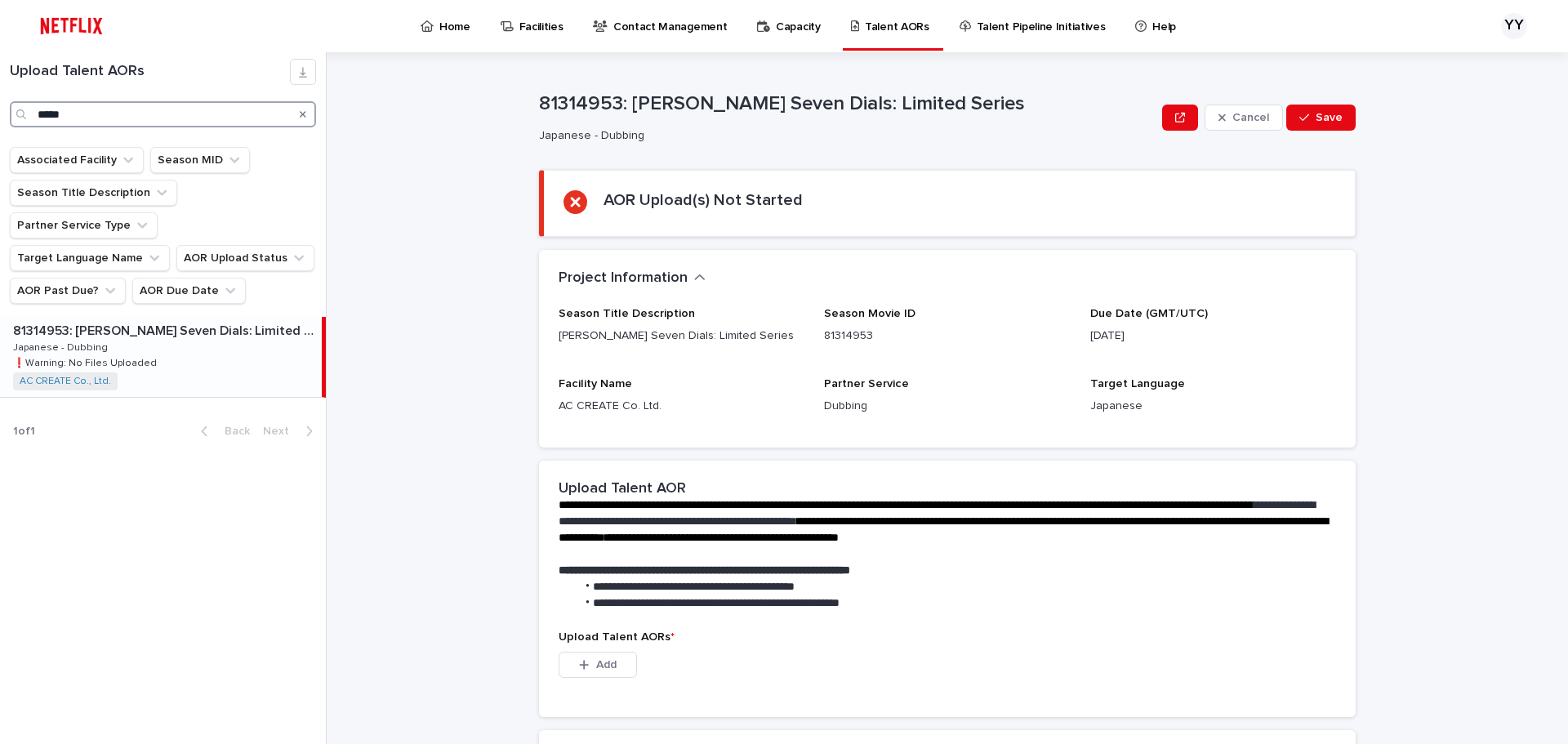 click on "*****" at bounding box center [163, 114] 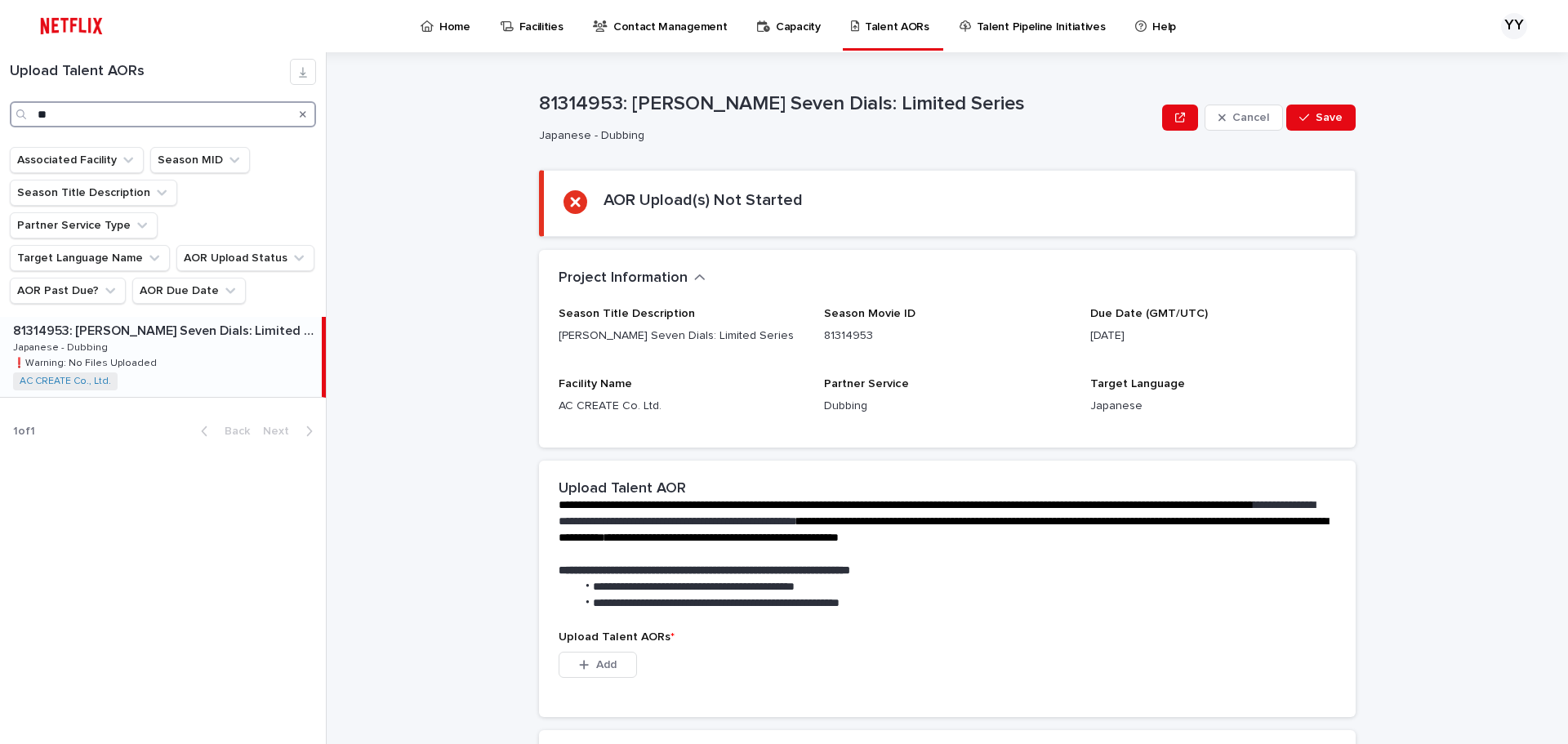 type on "*" 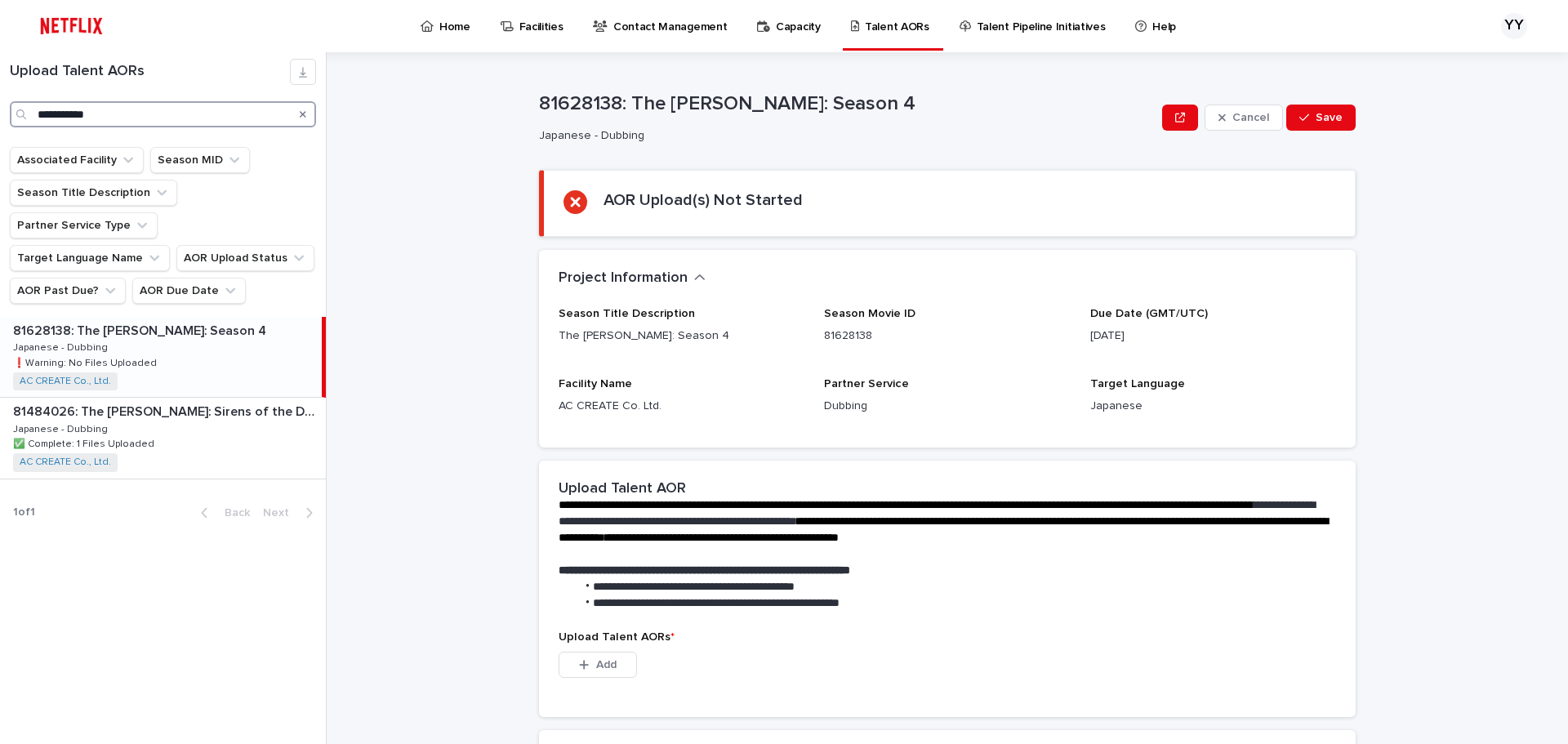 type on "**********" 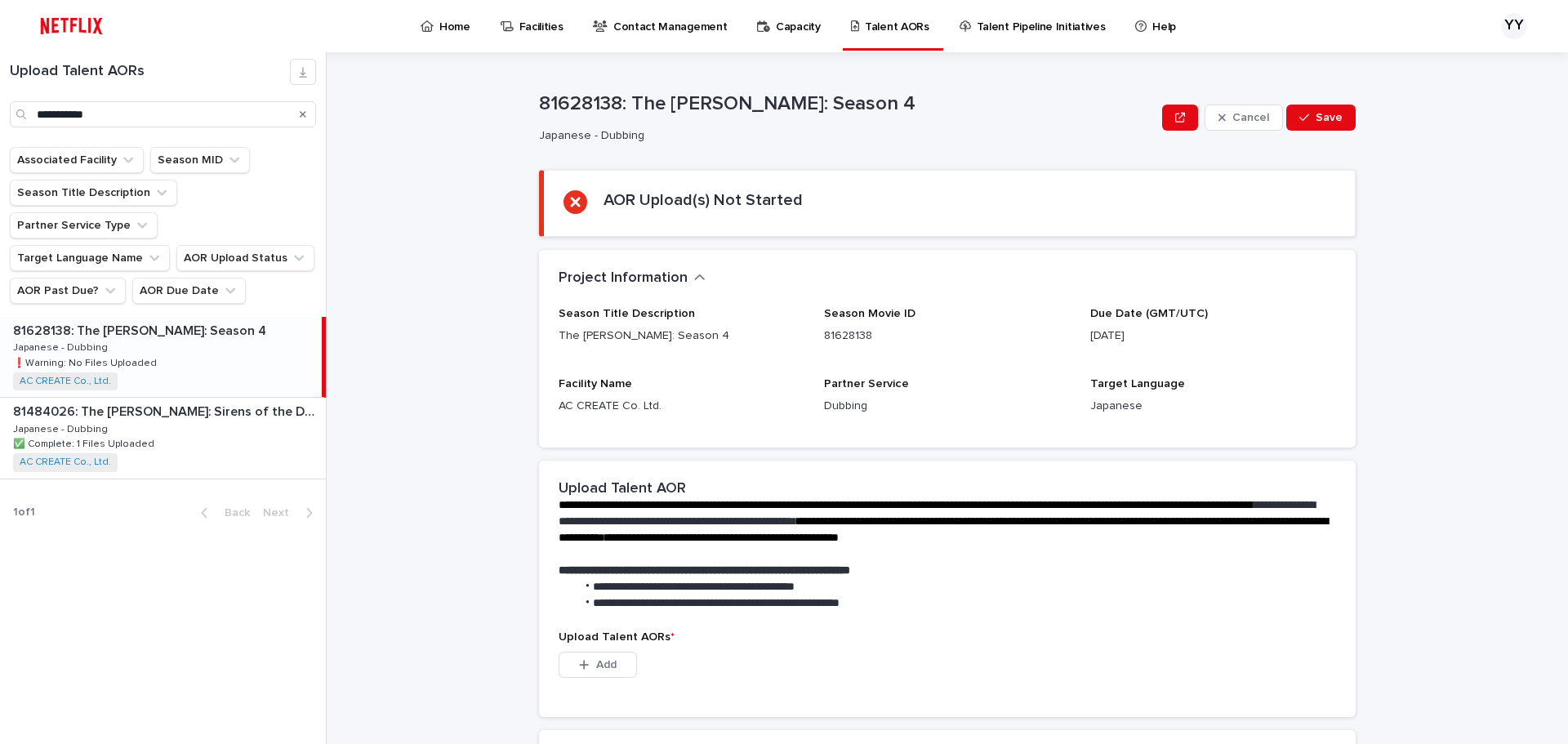 click on "81628138: The [PERSON_NAME]: Season 4 81628138: The [PERSON_NAME]: Season 4   Japanese - Dubbing Japanese - Dubbing   ❗️Warning: No Files Uploaded ❗️Warning: No Files Uploaded   AC CREATE Co., Ltd.   + 0" at bounding box center (161, 357) 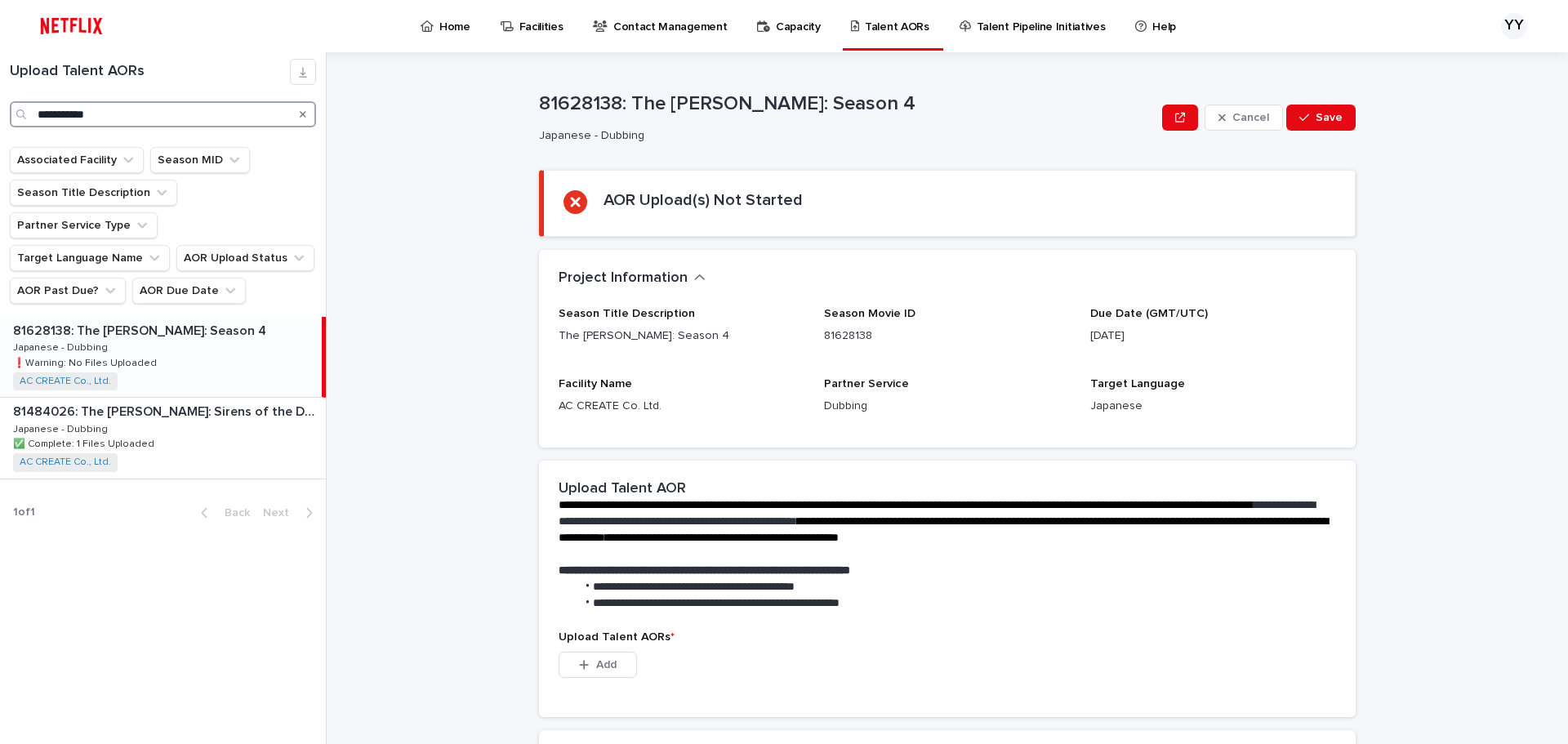 drag, startPoint x: 142, startPoint y: 115, endPoint x: -127, endPoint y: 110, distance: 269.04646 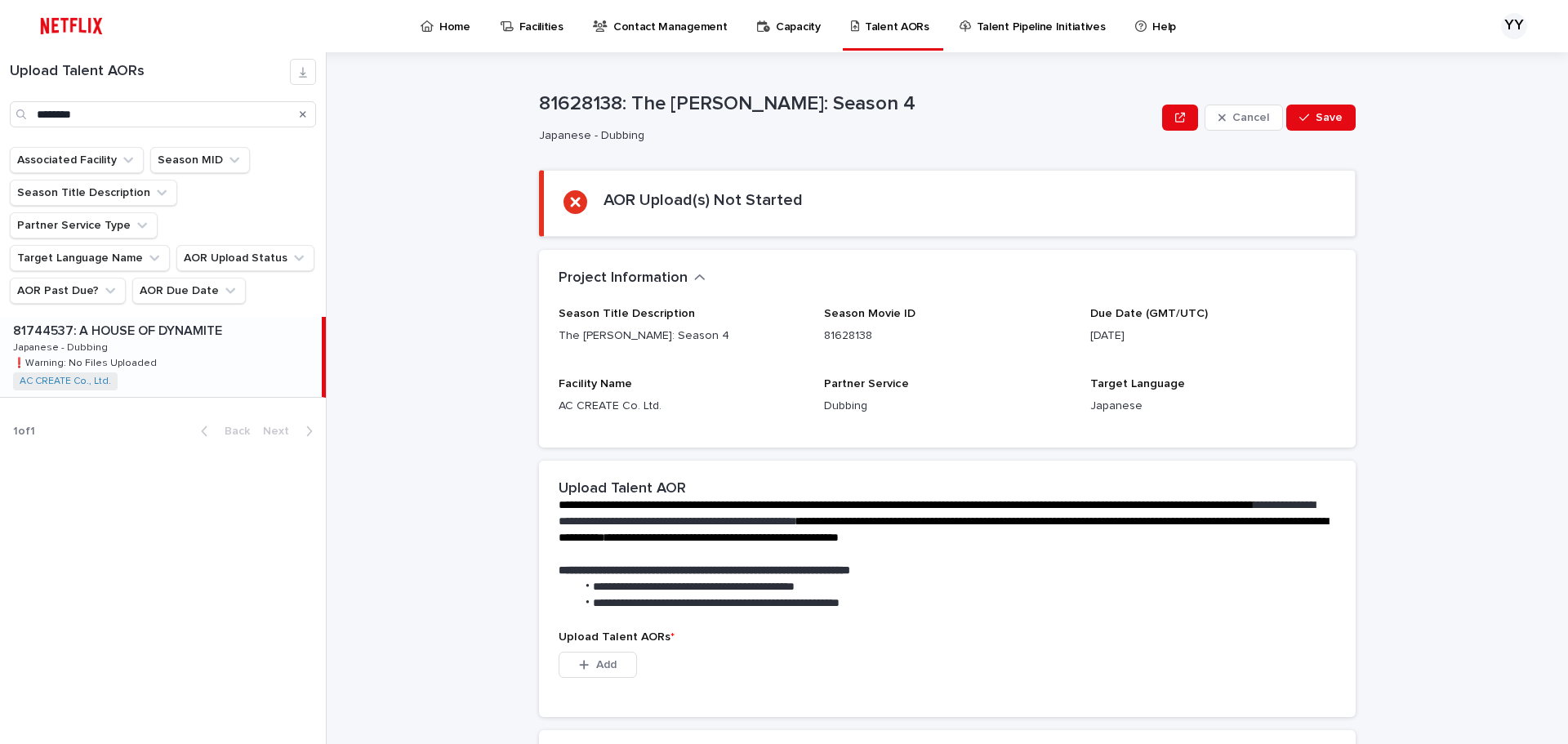 click on "81744537: A HOUSE OF DYNAMITE" at bounding box center (119, 329) 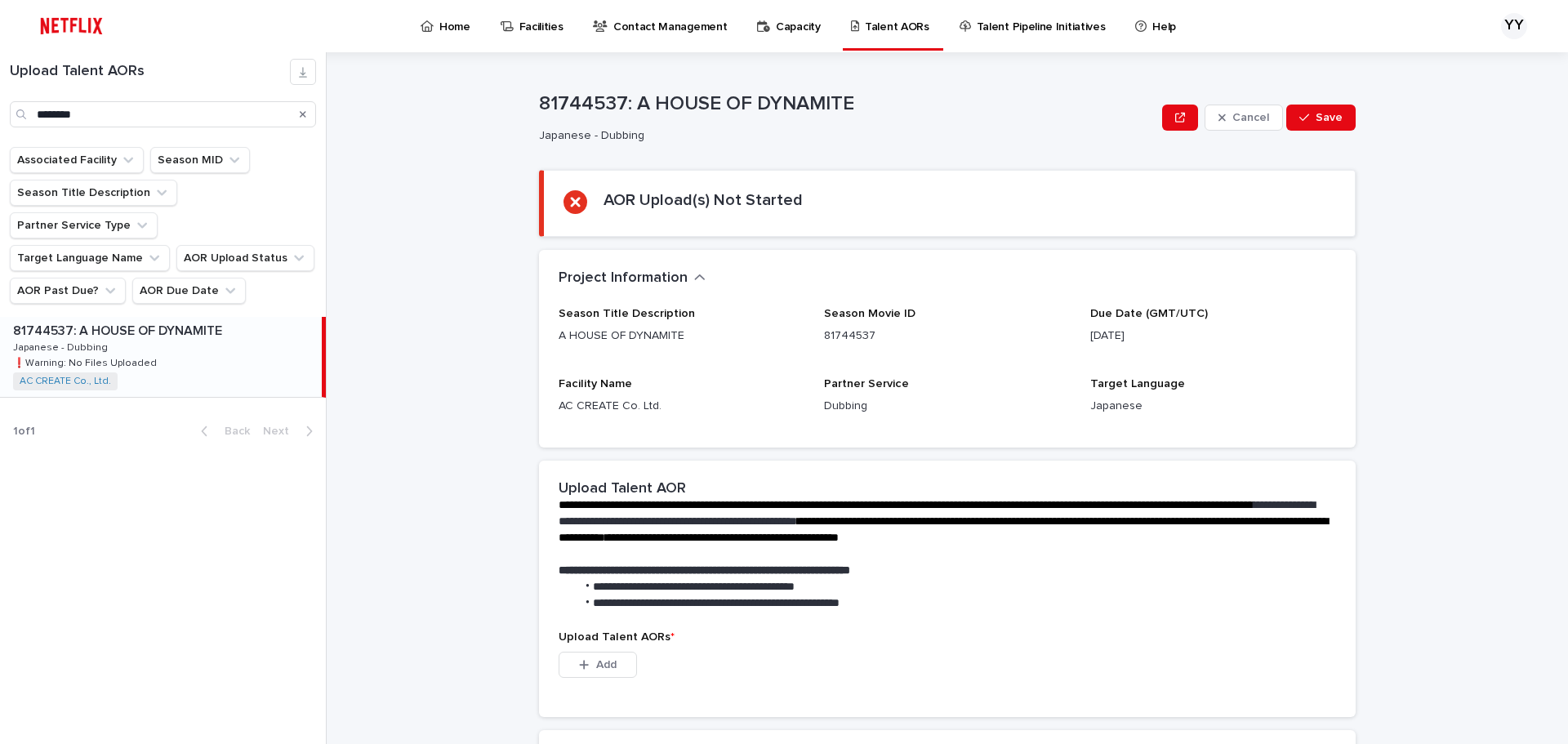 type on "*******" 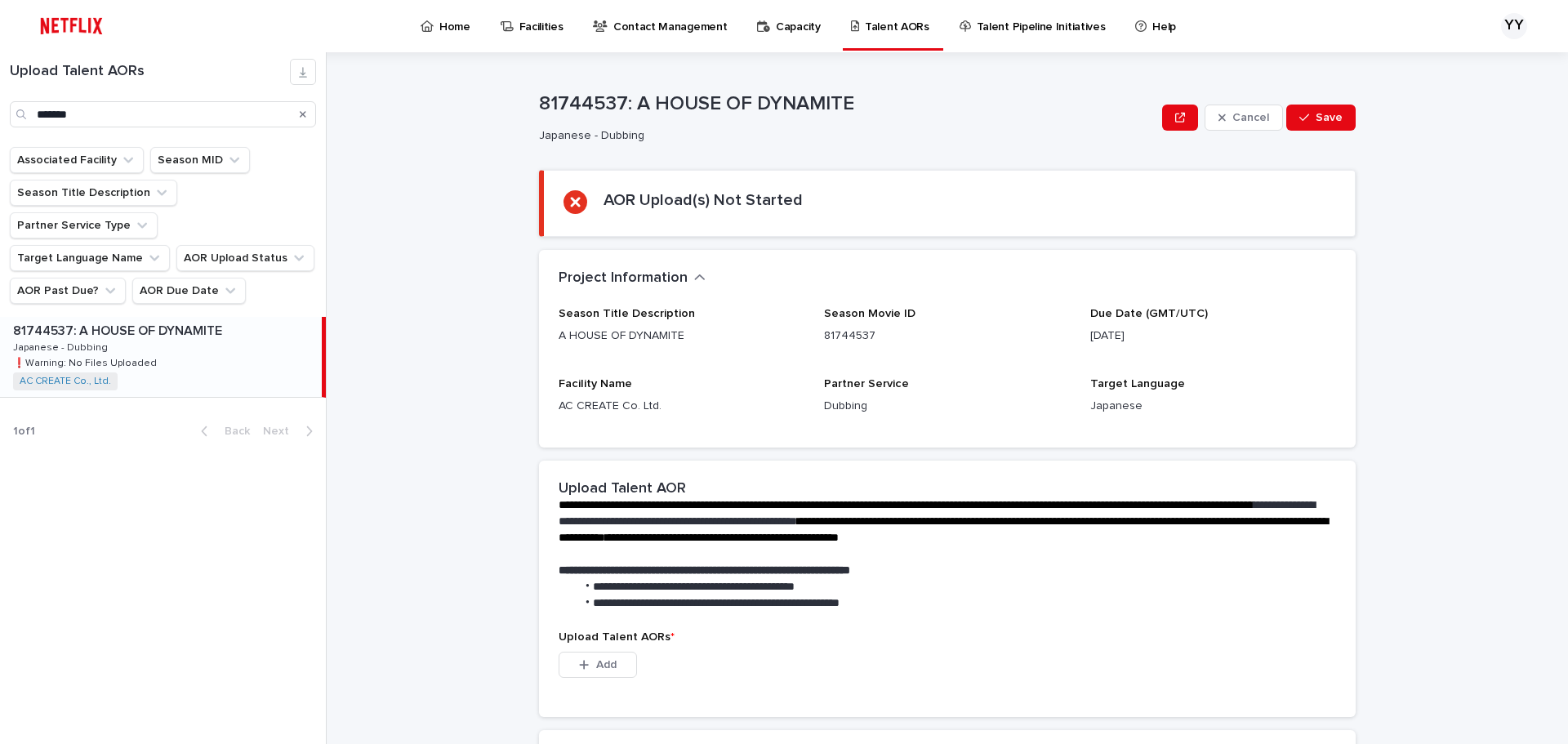 click on "81744537: A HOUSE OF DYNAMITE 81744537: A HOUSE OF DYNAMITE   Japanese - Dubbing Japanese - Dubbing   ❗️Warning: No Files Uploaded ❗️Warning: No Files Uploaded   AC CREATE Co., Ltd.   + 0" at bounding box center [161, 357] 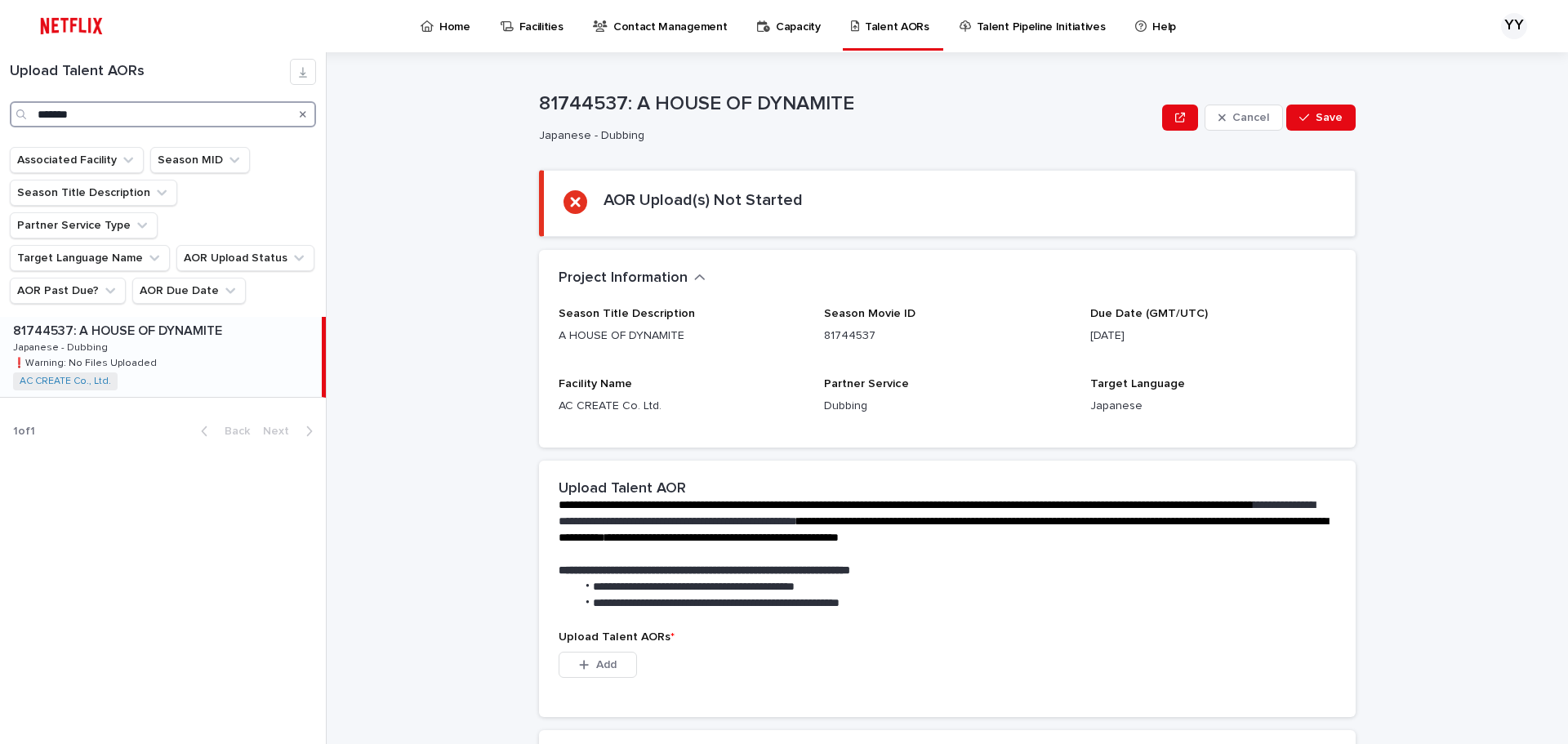 drag, startPoint x: 157, startPoint y: 123, endPoint x: -163, endPoint y: 121, distance: 320.00625 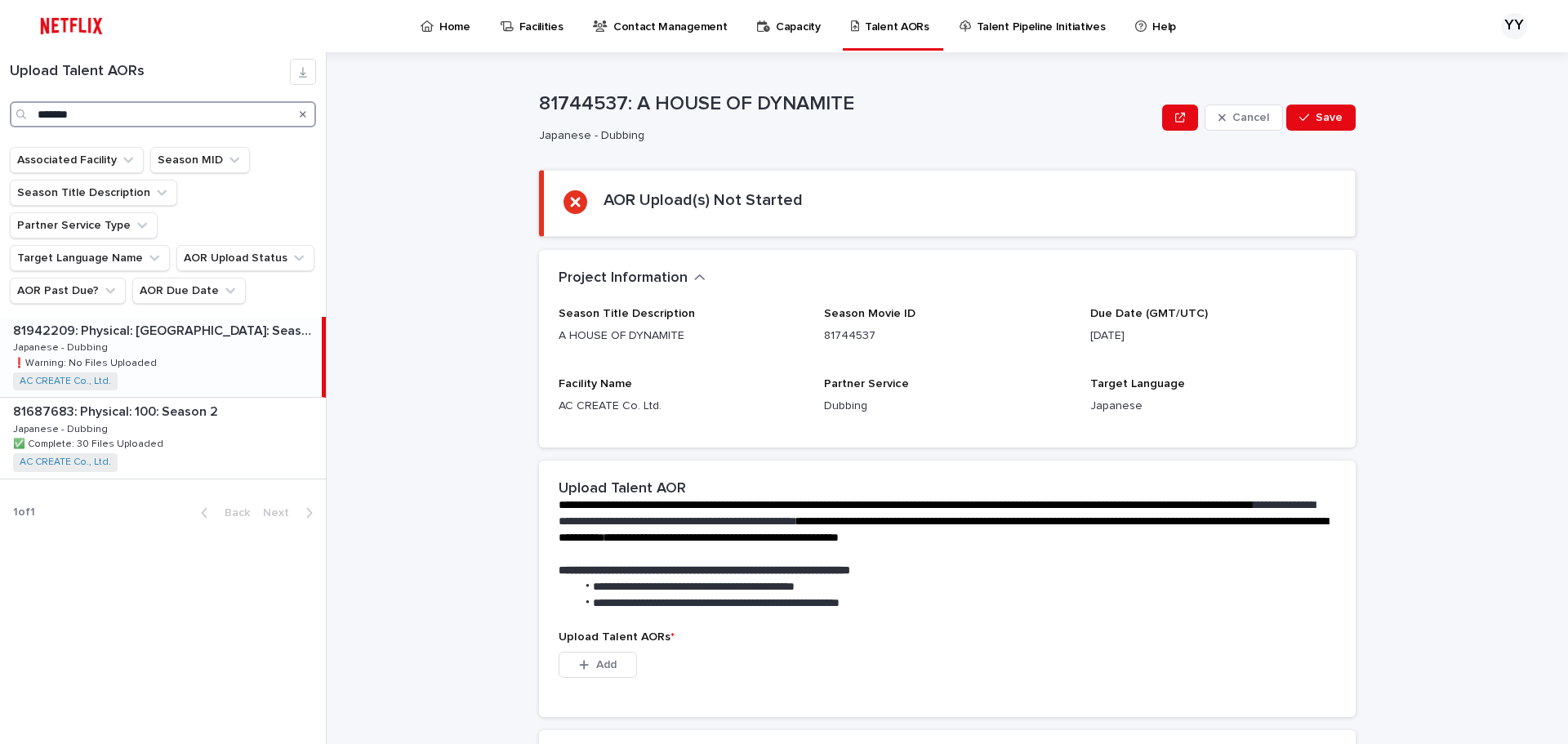 type on "*******" 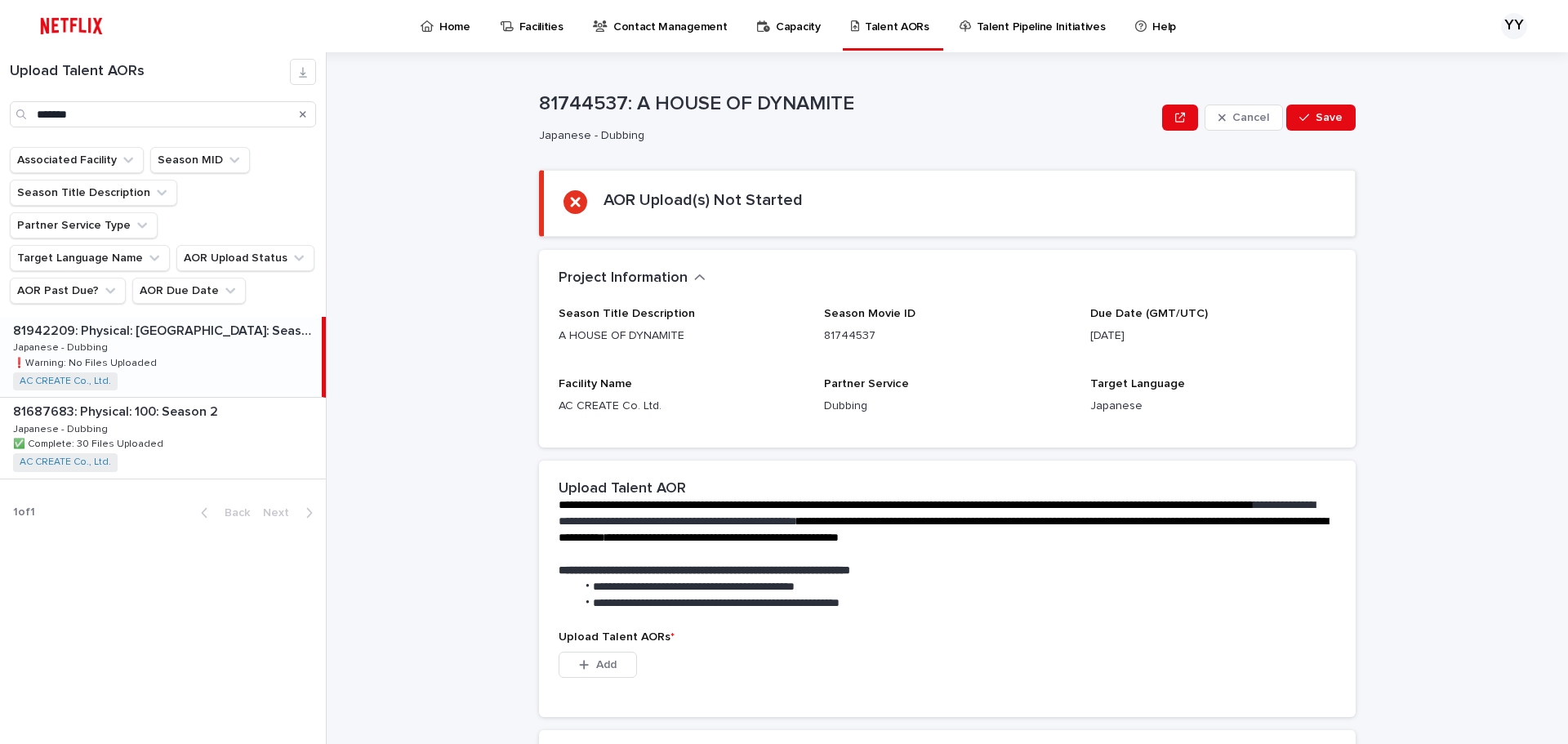 click on "81942209: Physical: [GEOGRAPHIC_DATA]: Season 1 81942209: Physical: [GEOGRAPHIC_DATA]: Season 1   Japanese - Dubbing Japanese - Dubbing   ❗️Warning: No Files Uploaded ❗️Warning: No Files Uploaded   AC CREATE Co., Ltd.   + 0" at bounding box center [161, 357] 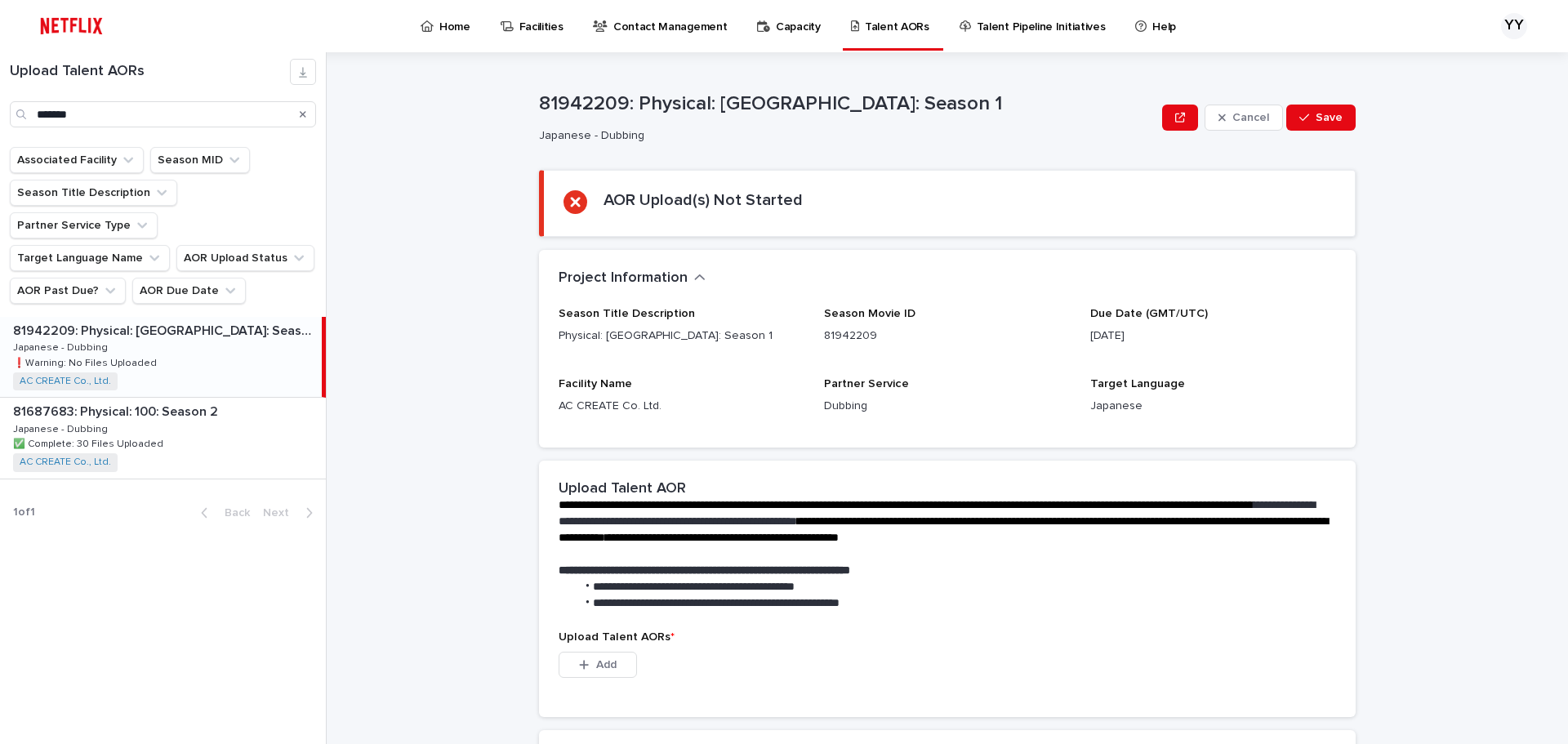 click on "81942209: Physical: [GEOGRAPHIC_DATA]: Season 1 81942209: Physical: [GEOGRAPHIC_DATA]: Season 1   Japanese - Dubbing Japanese - Dubbing   ❗️Warning: No Files Uploaded ❗️Warning: No Files Uploaded   AC CREATE Co., Ltd.   + 0" at bounding box center (161, 357) 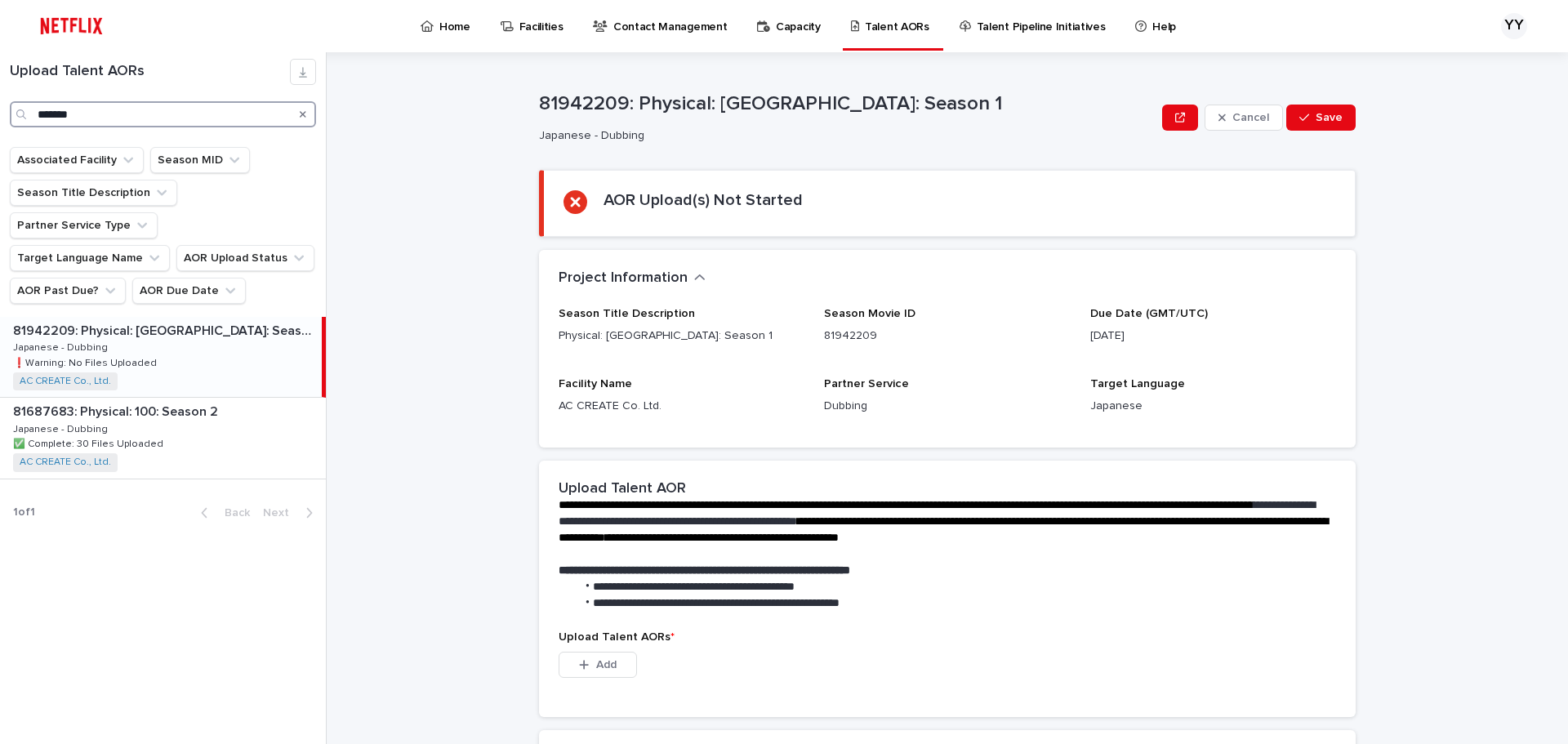 drag, startPoint x: 110, startPoint y: 119, endPoint x: -164, endPoint y: 123, distance: 274.0292 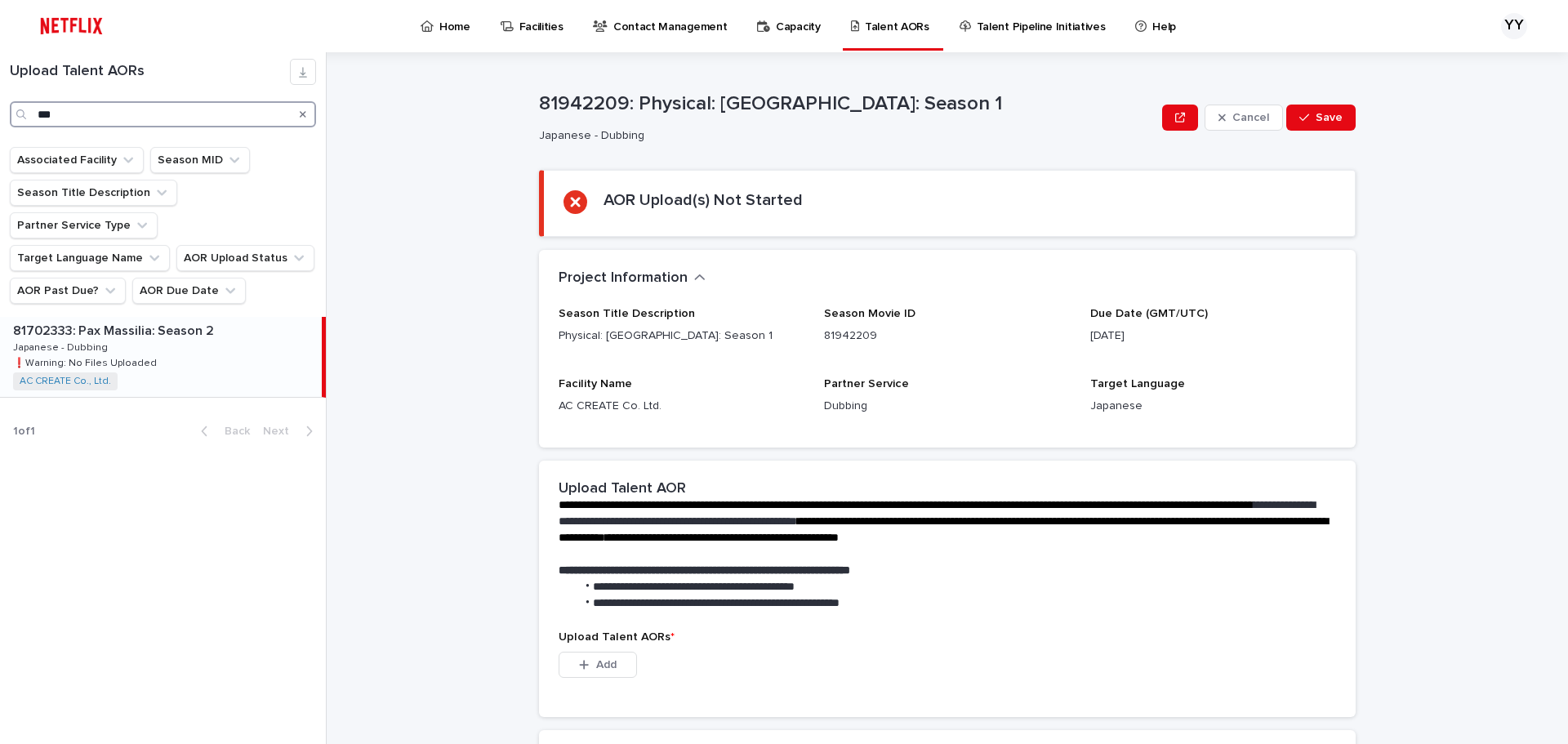 type on "***" 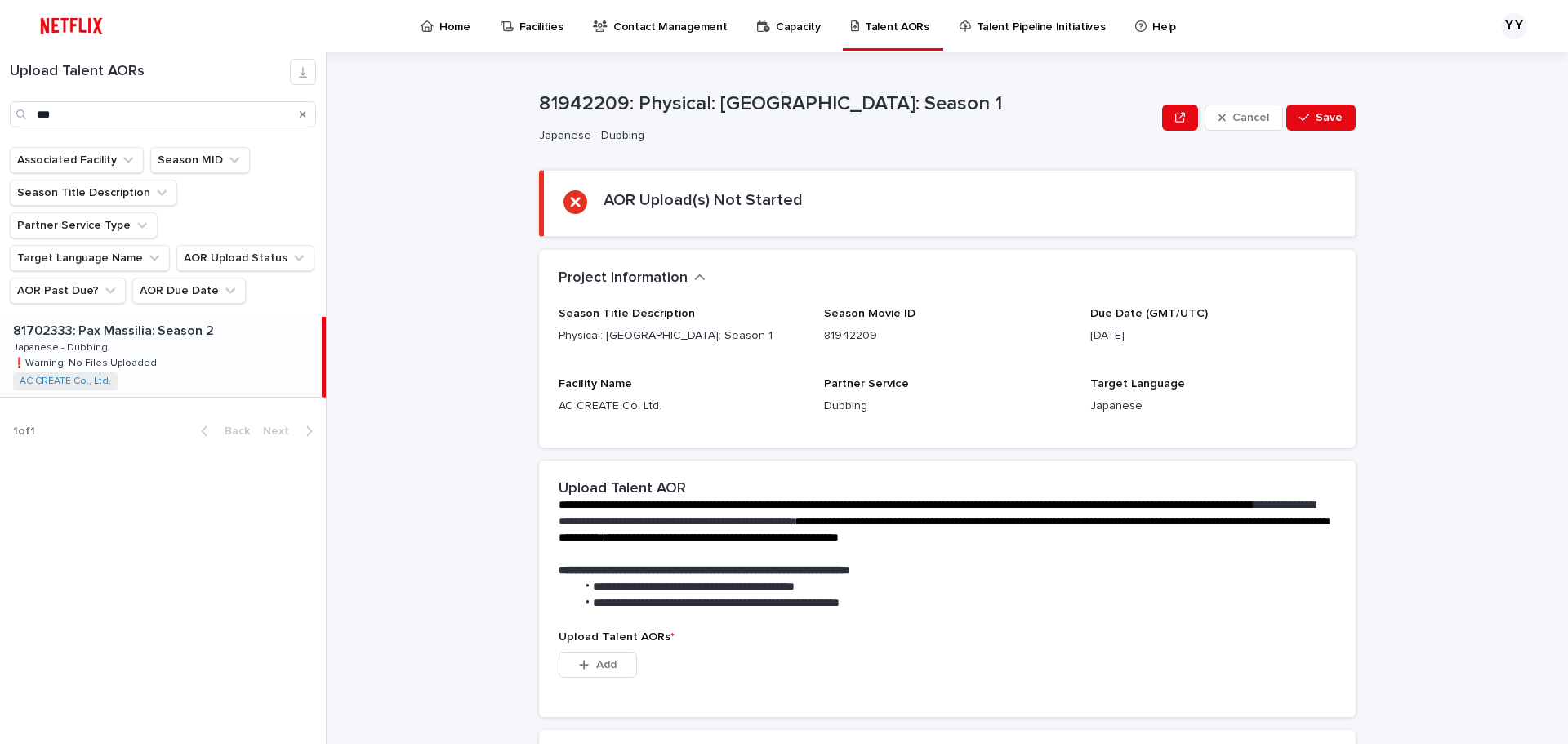 click on "81702333: Pax Massilia: Season 2 81702333: Pax Massilia: Season 2   Japanese - Dubbing Japanese - Dubbing   ❗️Warning: No Files Uploaded ❗️Warning: No Files Uploaded   AC CREATE Co., Ltd.   + 0" at bounding box center [161, 357] 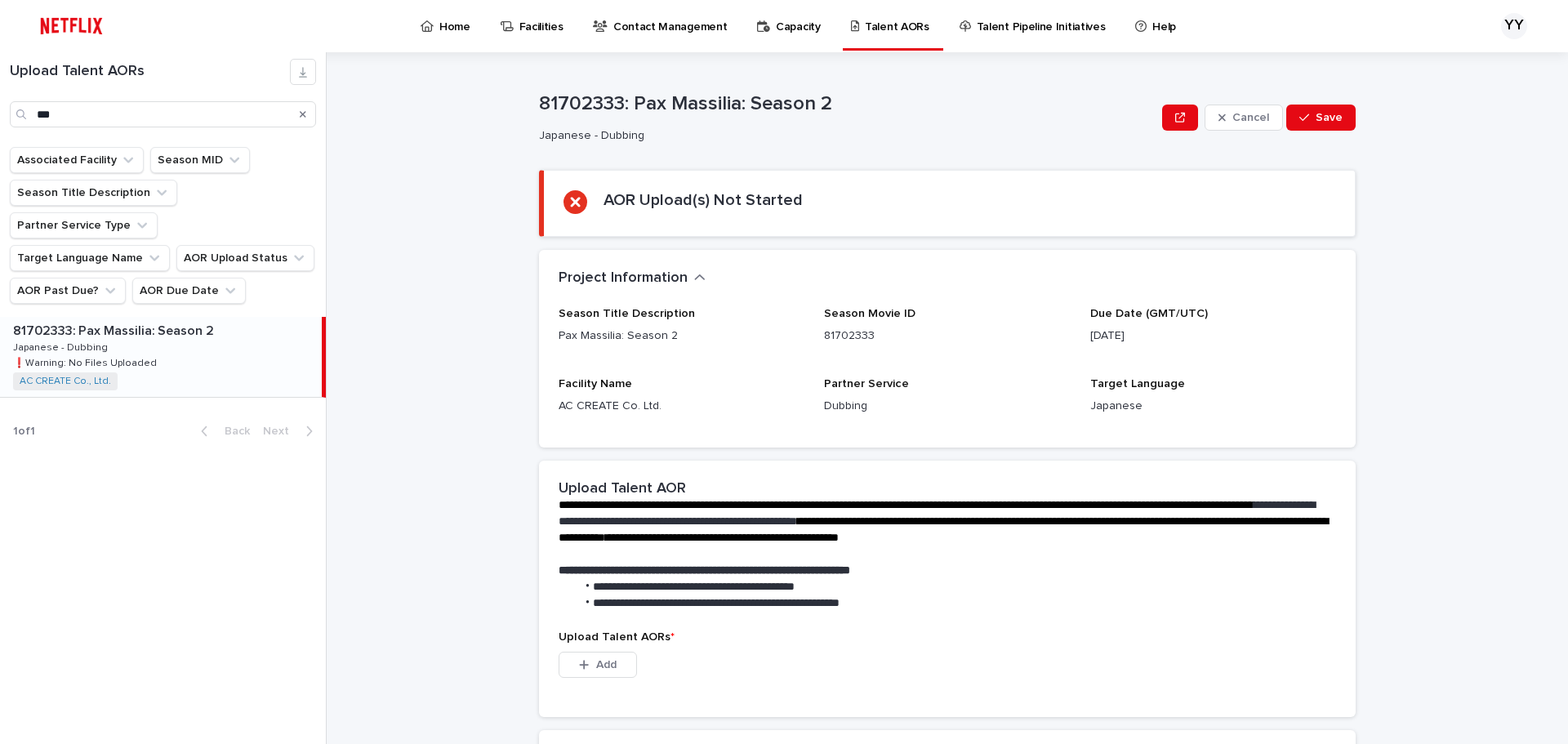 click on "81702333: Pax Massilia: Season 2 81702333: Pax Massilia: Season 2   Japanese - Dubbing Japanese - Dubbing   ❗️Warning: No Files Uploaded ❗️Warning: No Files Uploaded   AC CREATE Co., Ltd.   + 0" at bounding box center [161, 357] 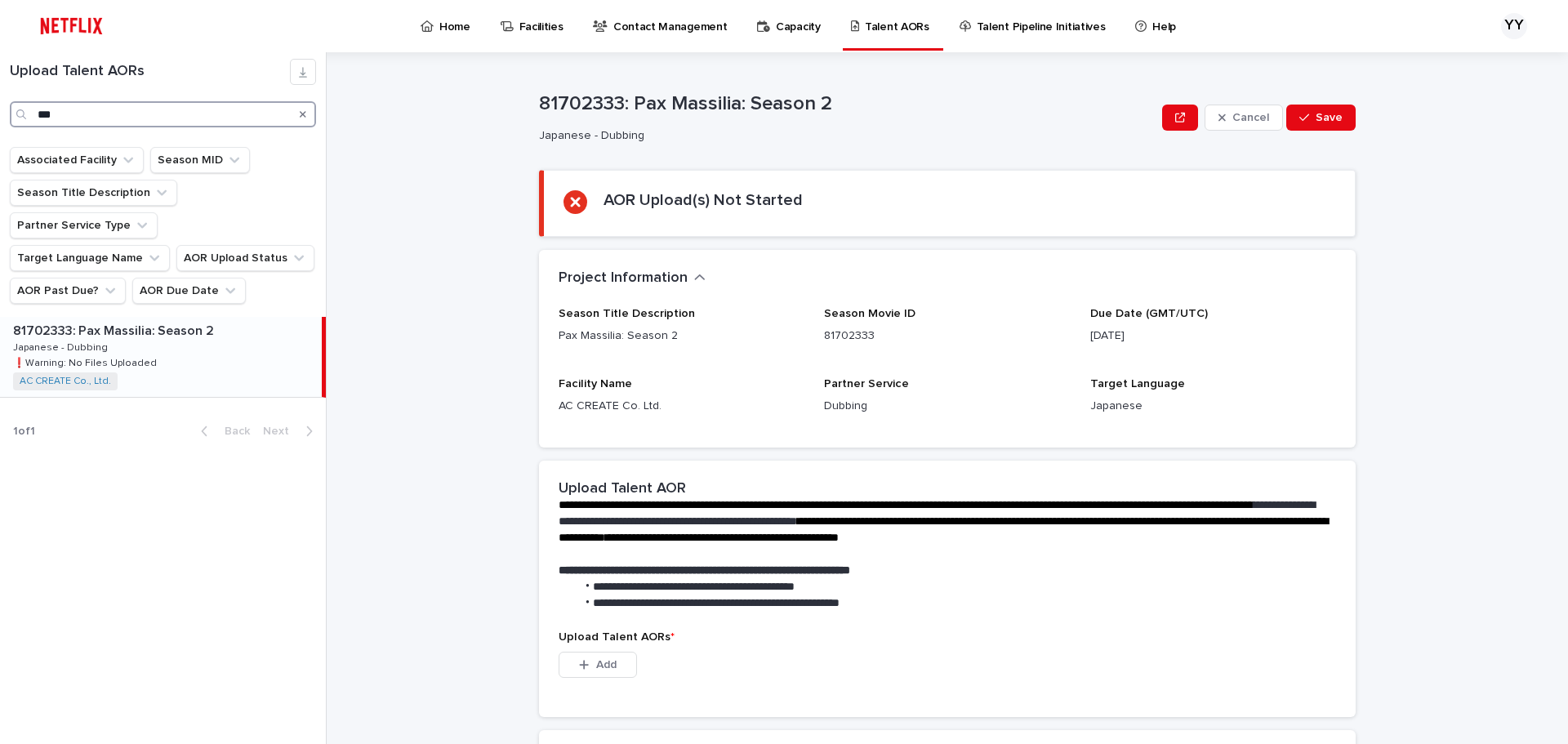 drag, startPoint x: 166, startPoint y: 110, endPoint x: -143, endPoint y: 104, distance: 309.05825 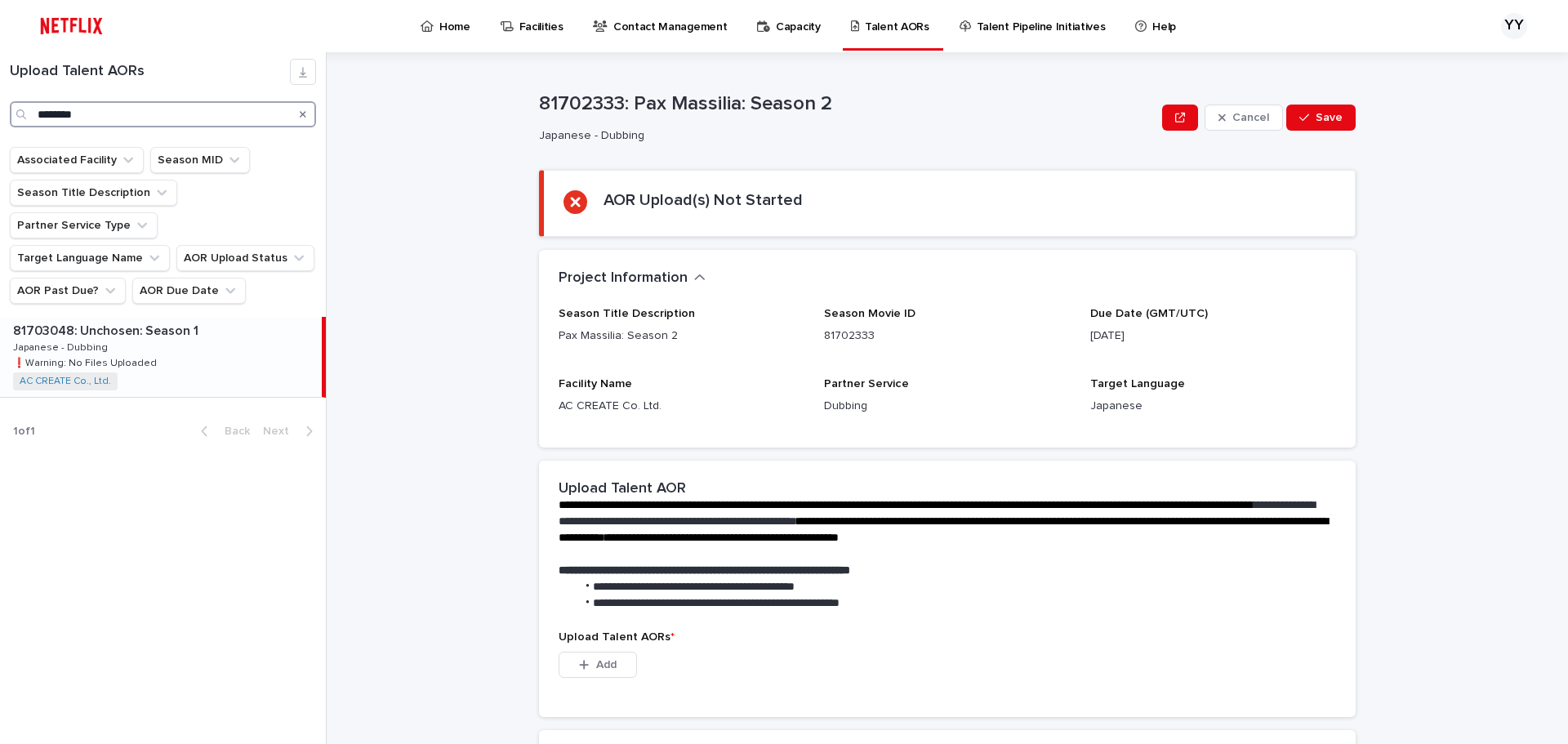 type on "********" 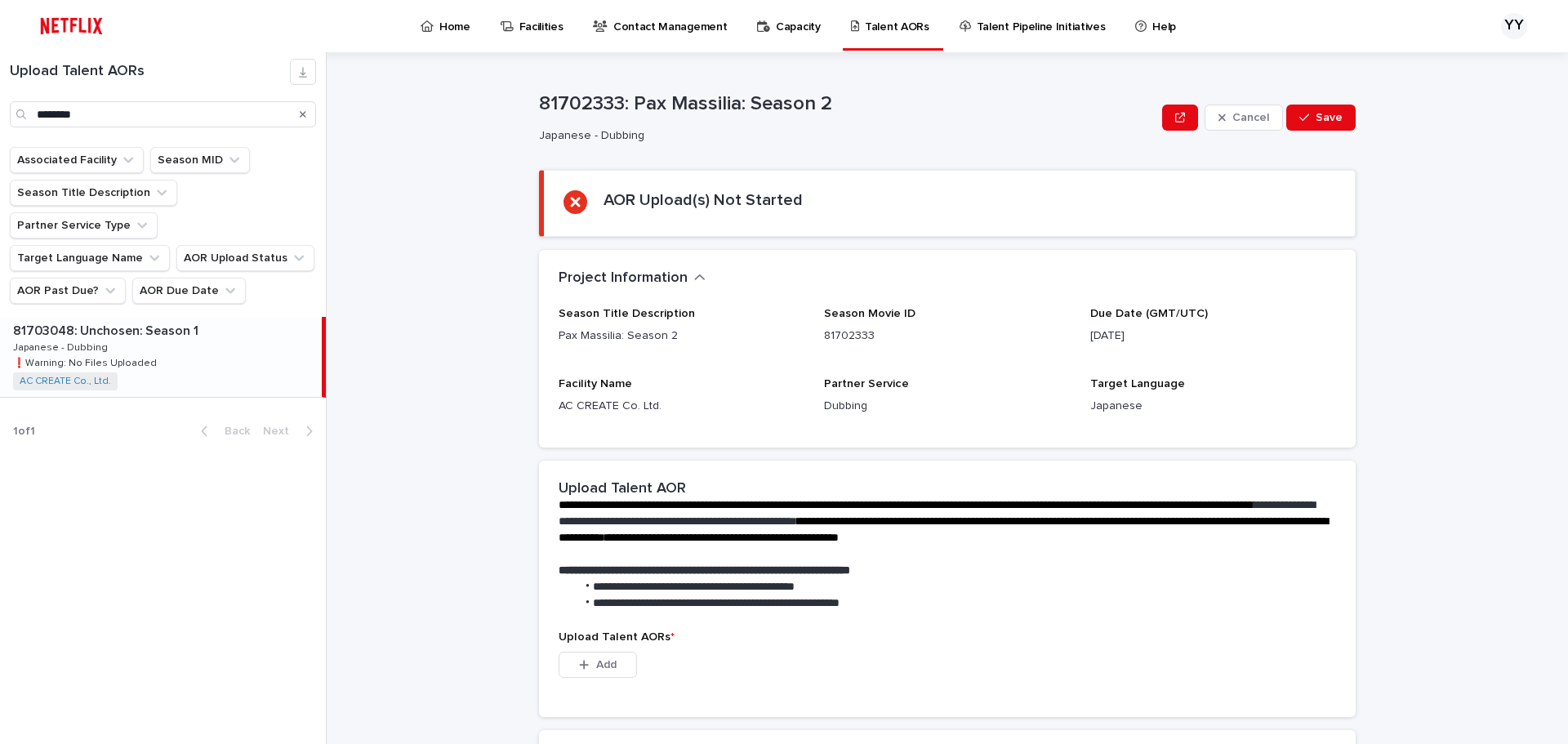click on "81703048: Unchosen: Season 1 81703048: Unchosen: Season 1   Japanese - Dubbing Japanese - Dubbing   ❗️Warning: No Files Uploaded ❗️Warning: No Files Uploaded   AC CREATE Co., Ltd.   + 0" at bounding box center (161, 357) 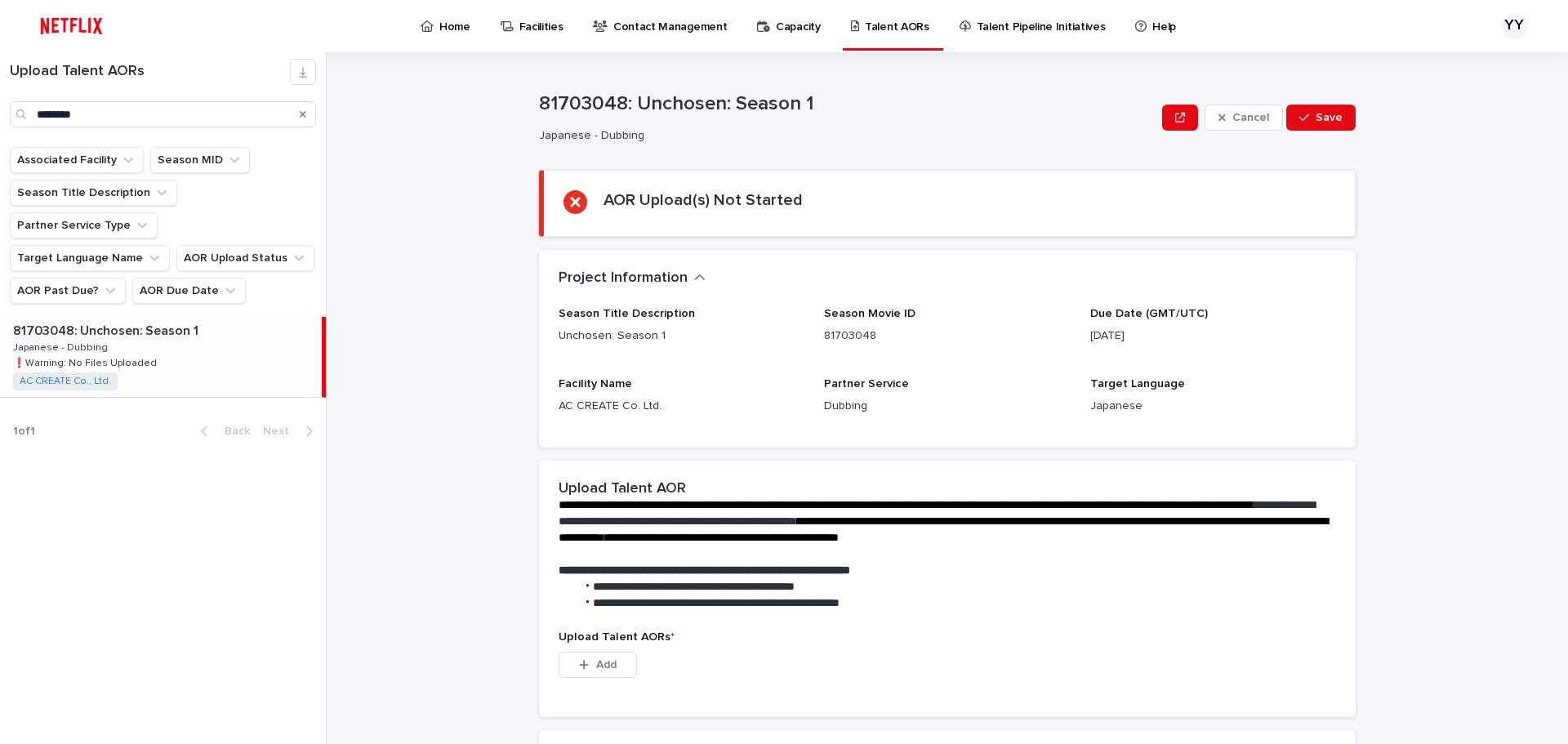 click on "81703048: Unchosen: Season 1 81703048: Unchosen: Season 1   Japanese - Dubbing Japanese - Dubbing   ❗️Warning: No Files Uploaded ❗️Warning: No Files Uploaded   AC CREATE Co., Ltd.   + 0" at bounding box center (161, 357) 